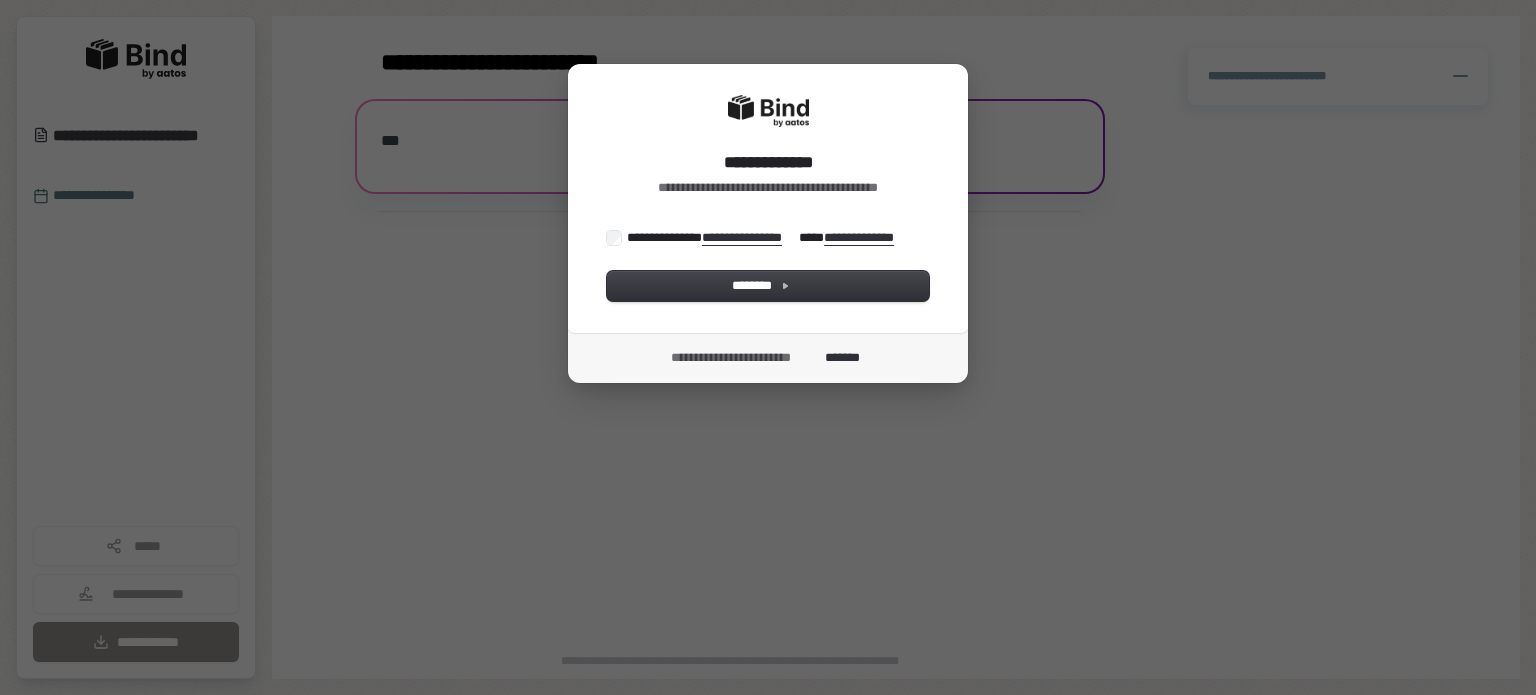 scroll, scrollTop: 0, scrollLeft: 0, axis: both 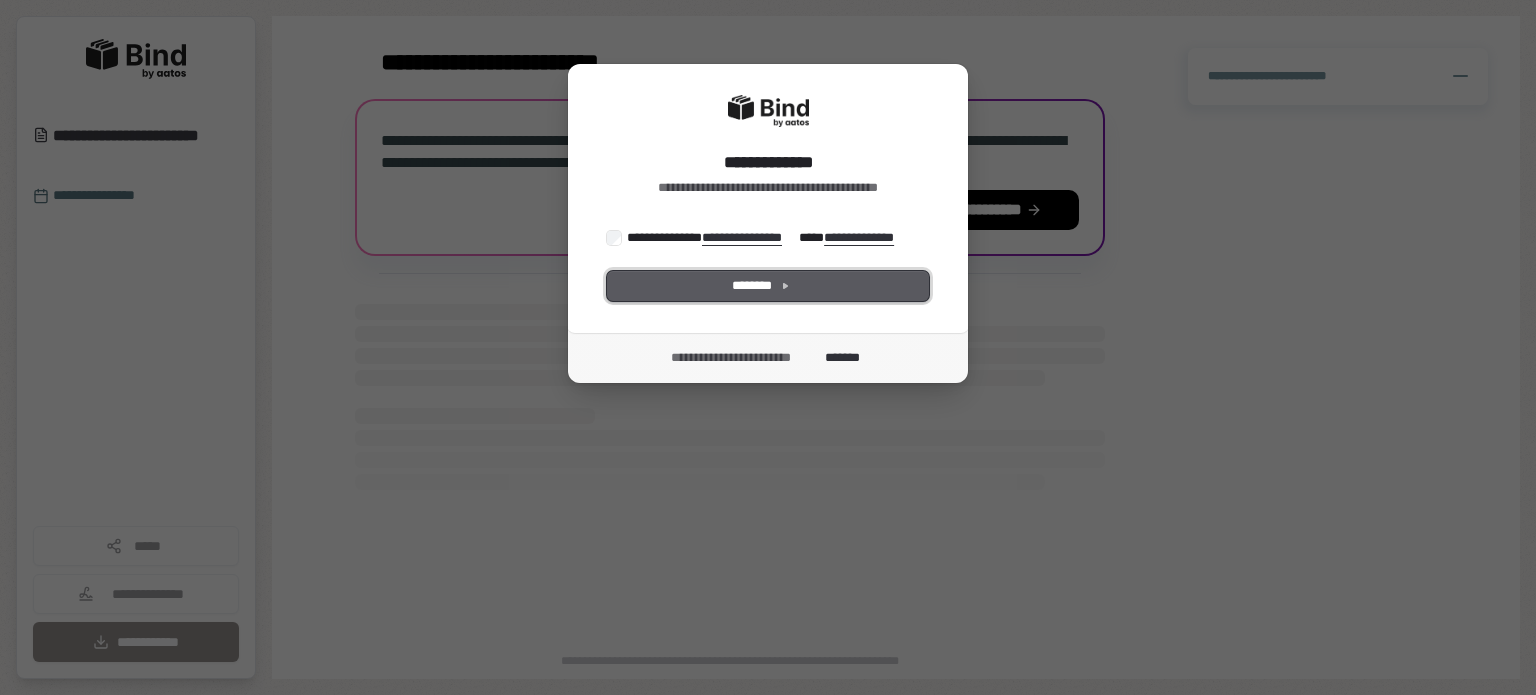 click on "********" at bounding box center (768, 286) 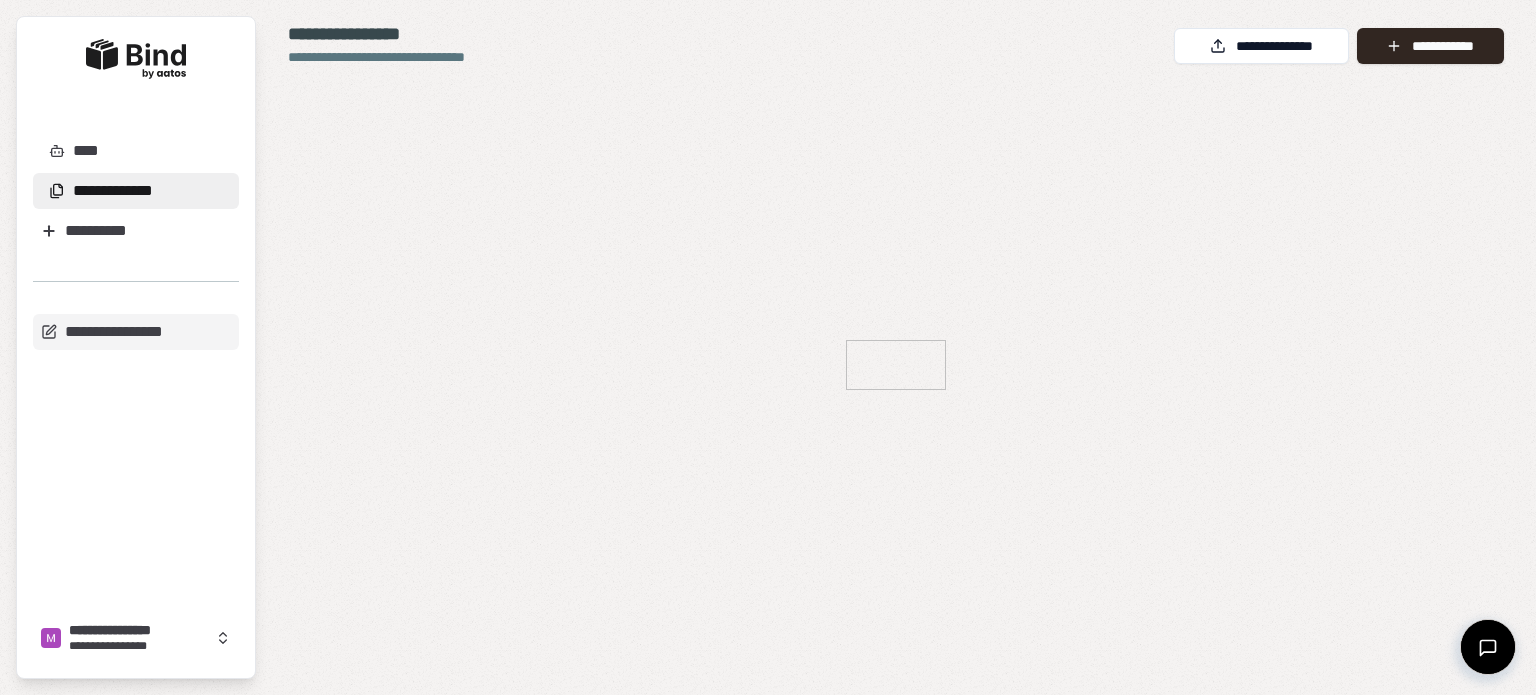 scroll, scrollTop: 0, scrollLeft: 0, axis: both 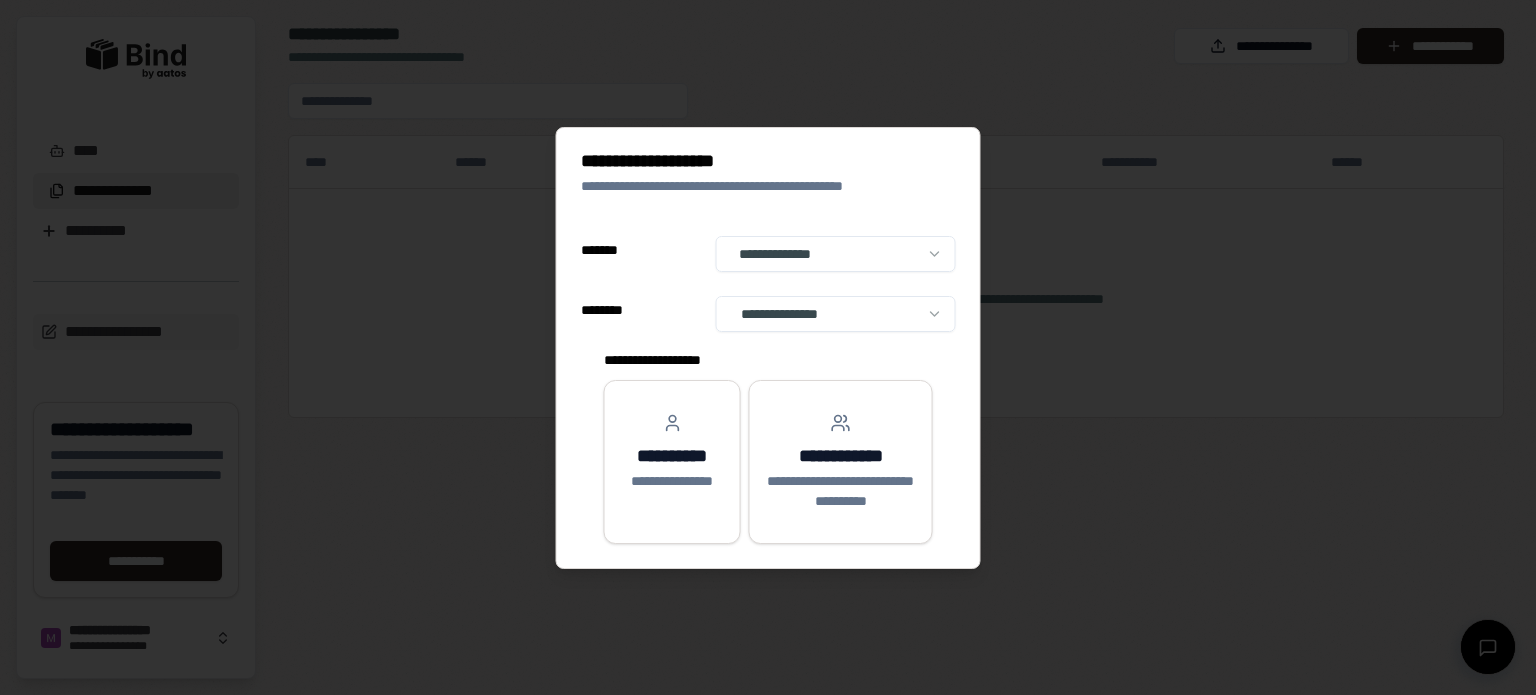 select on "**" 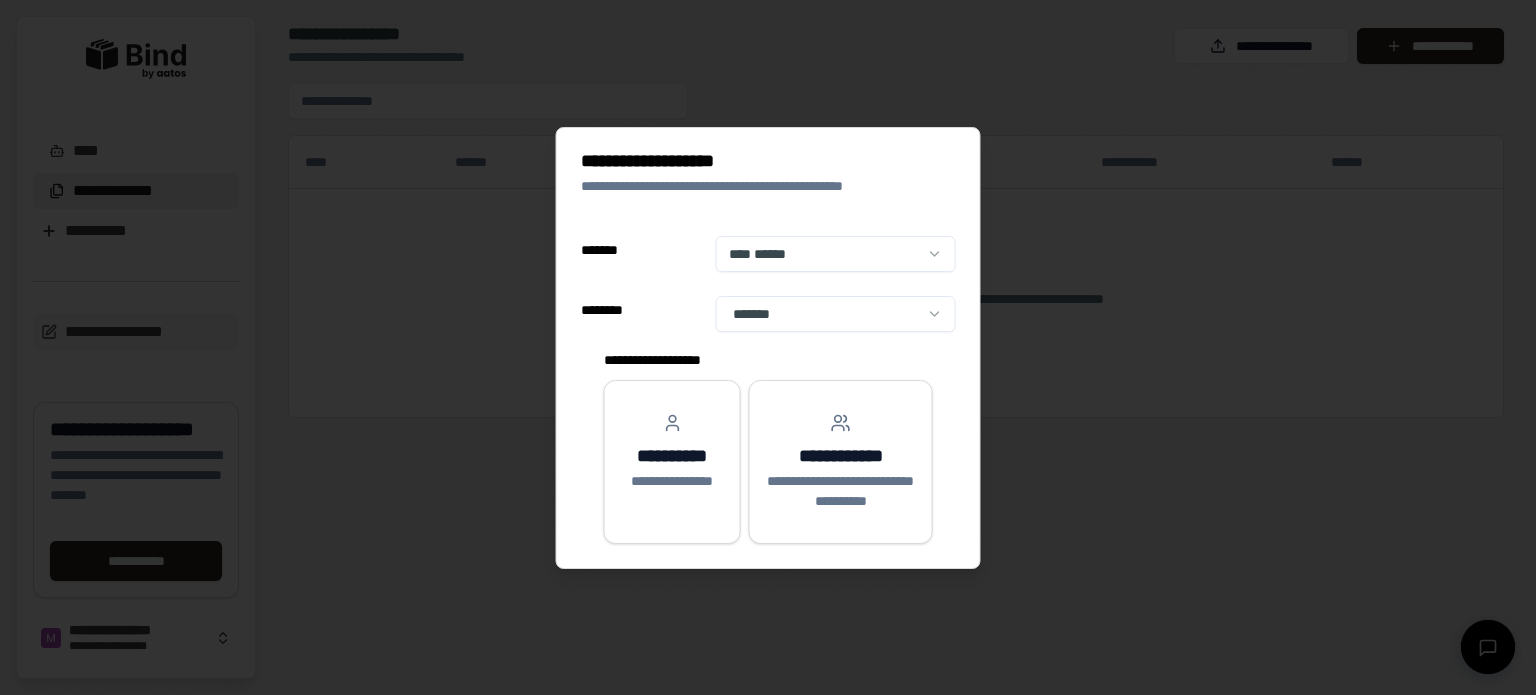 click on "**********" at bounding box center (768, 347) 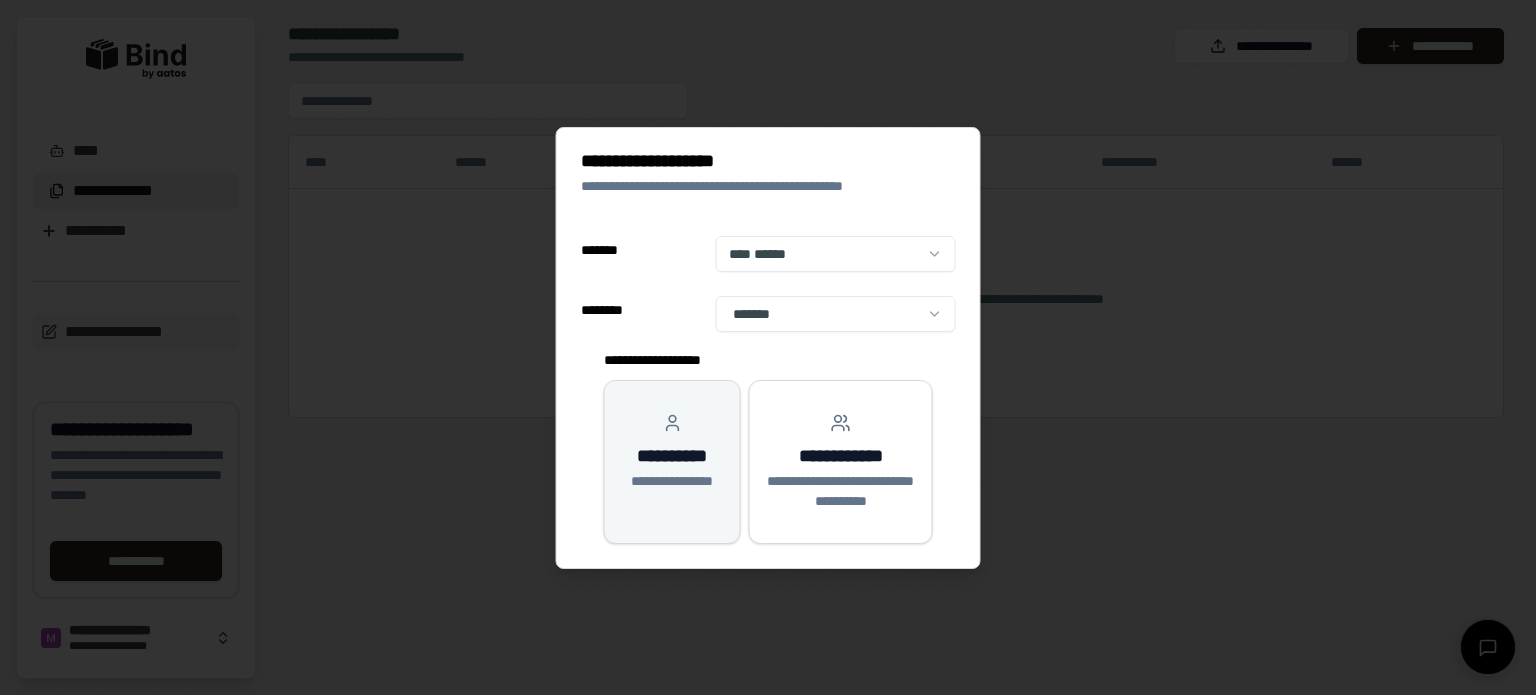 click on "**********" at bounding box center (672, 456) 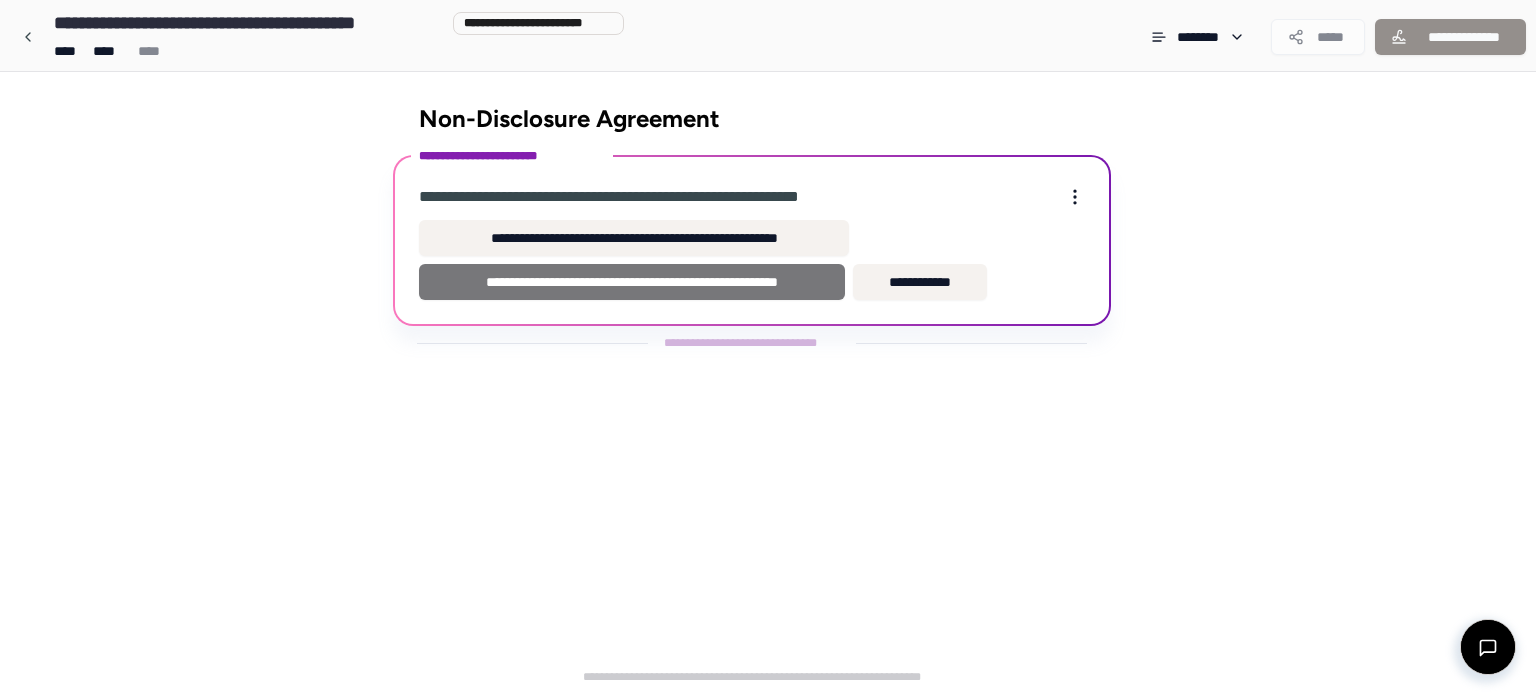 click on "**********" at bounding box center (632, 282) 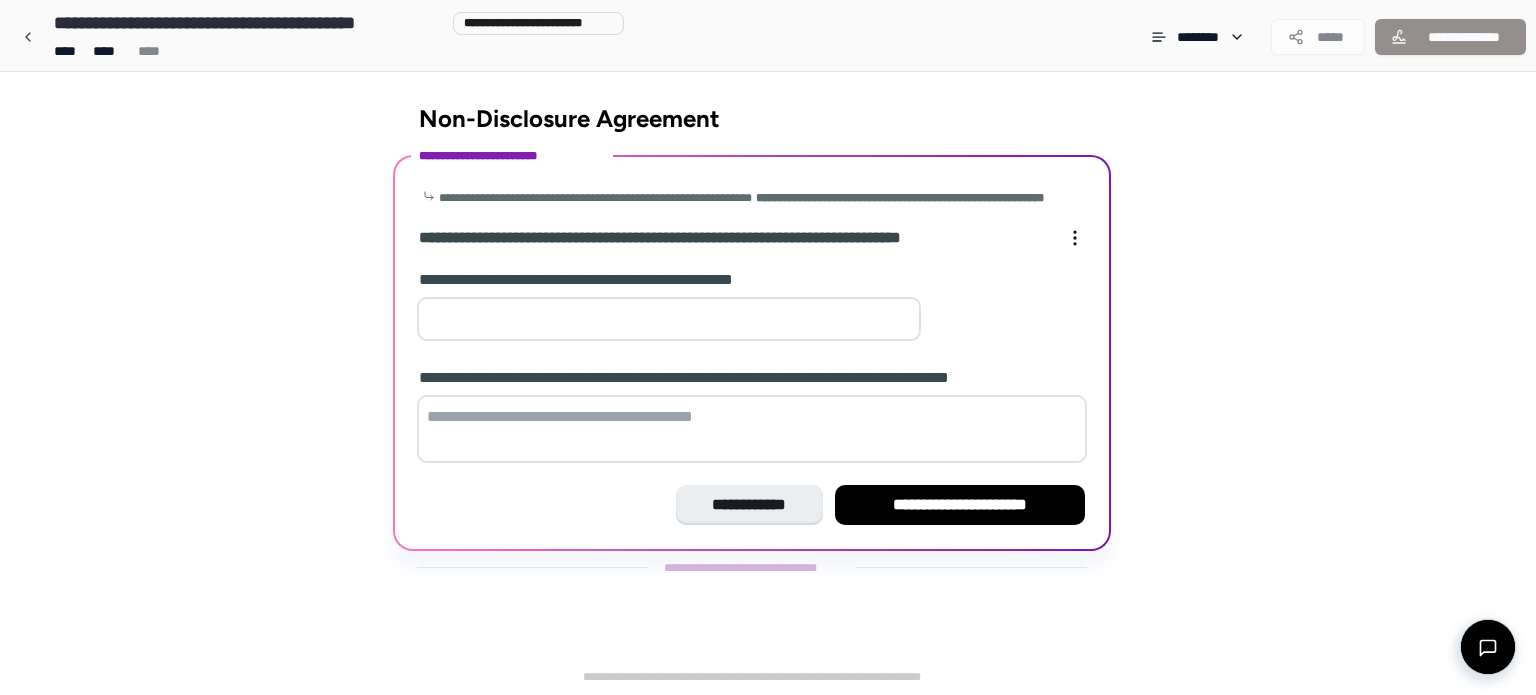 click at bounding box center [669, 319] 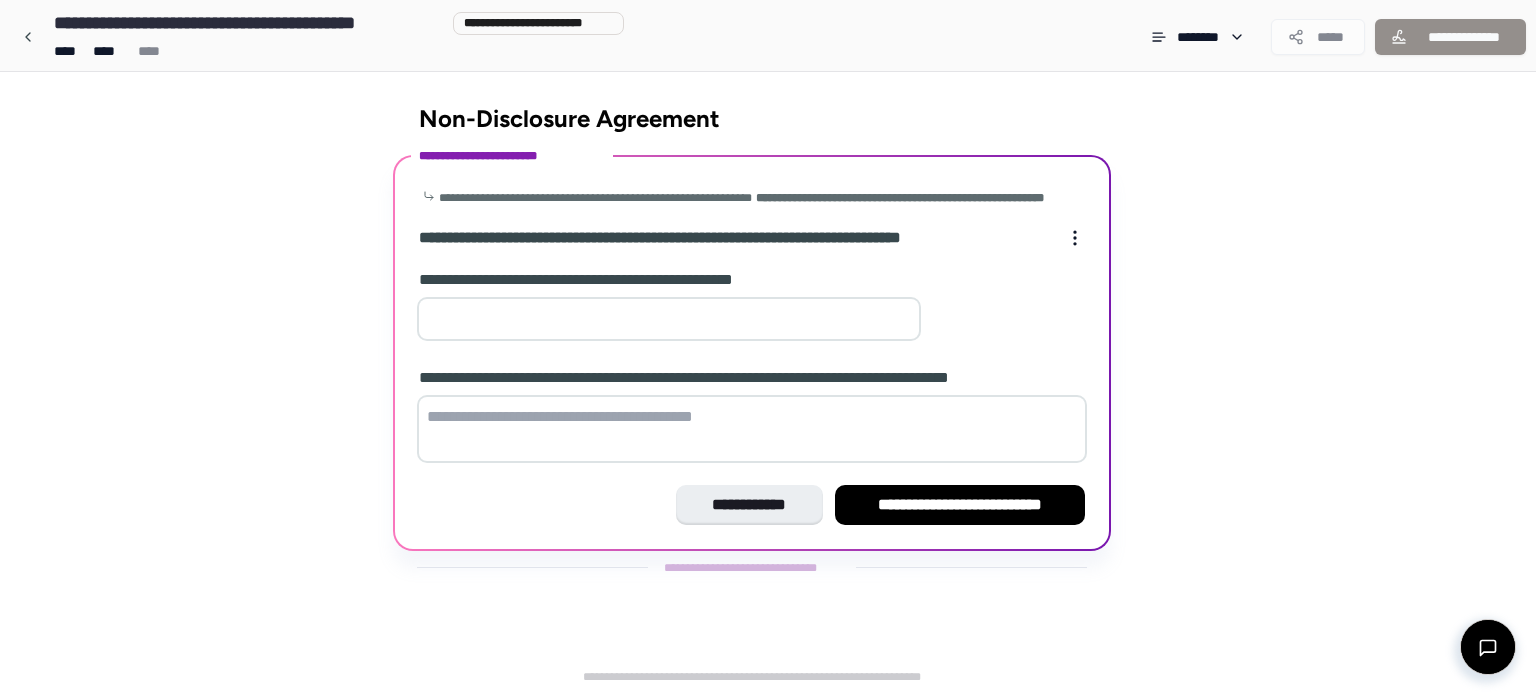 click on "*" at bounding box center [669, 319] 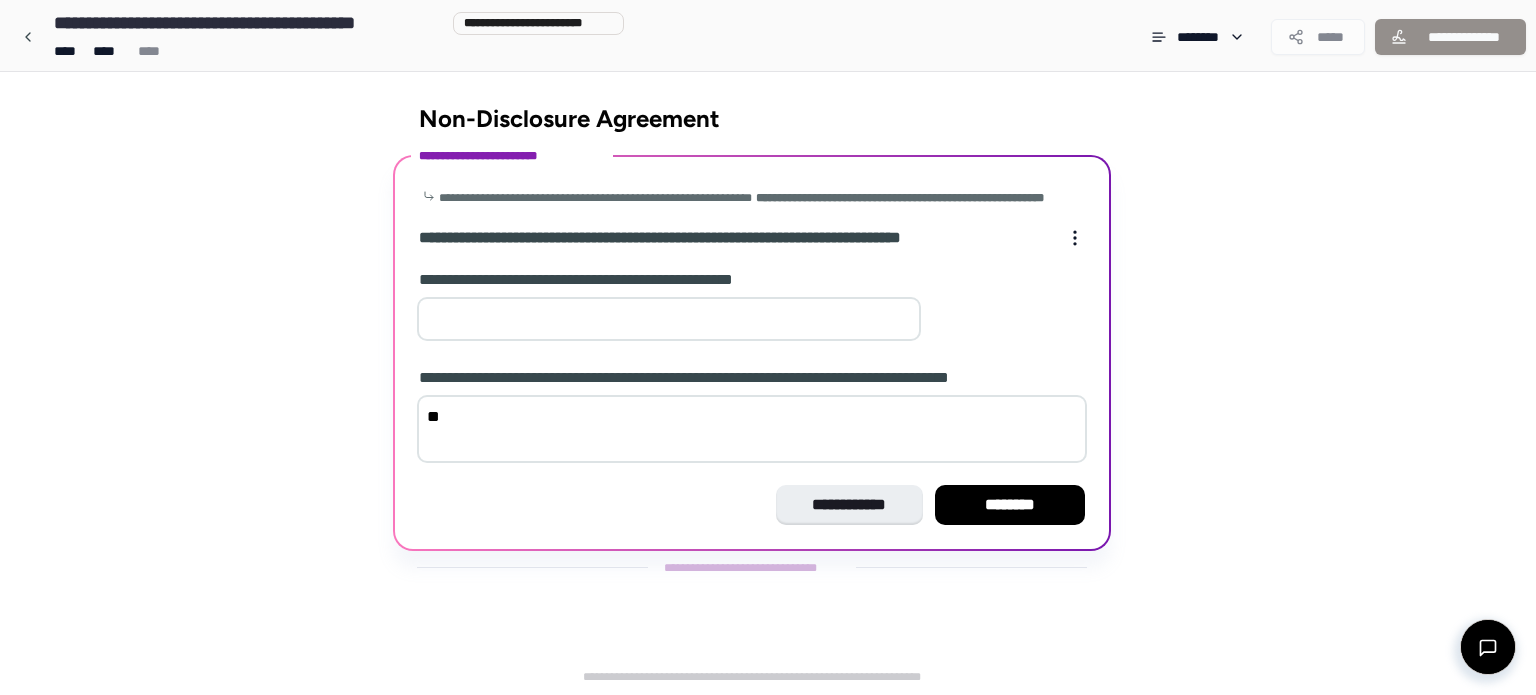 type on "*" 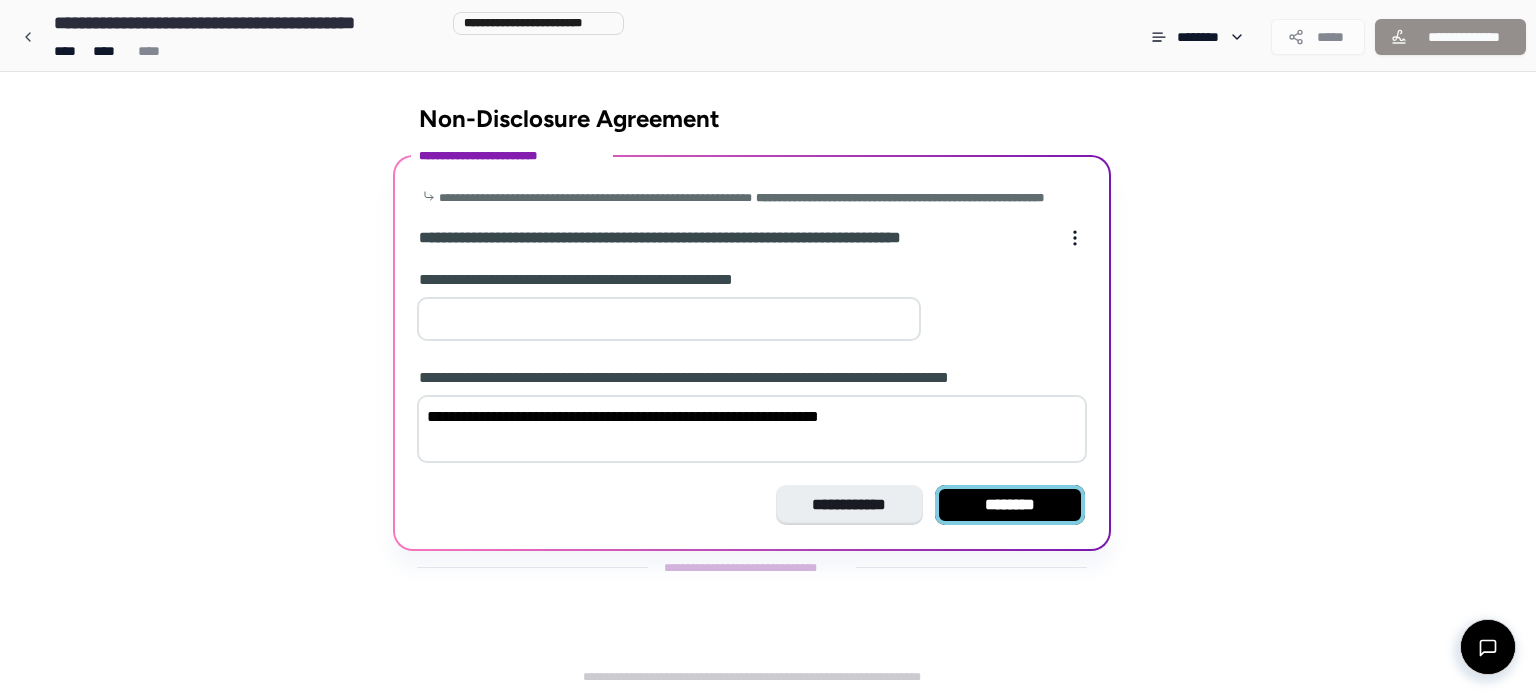 type on "**********" 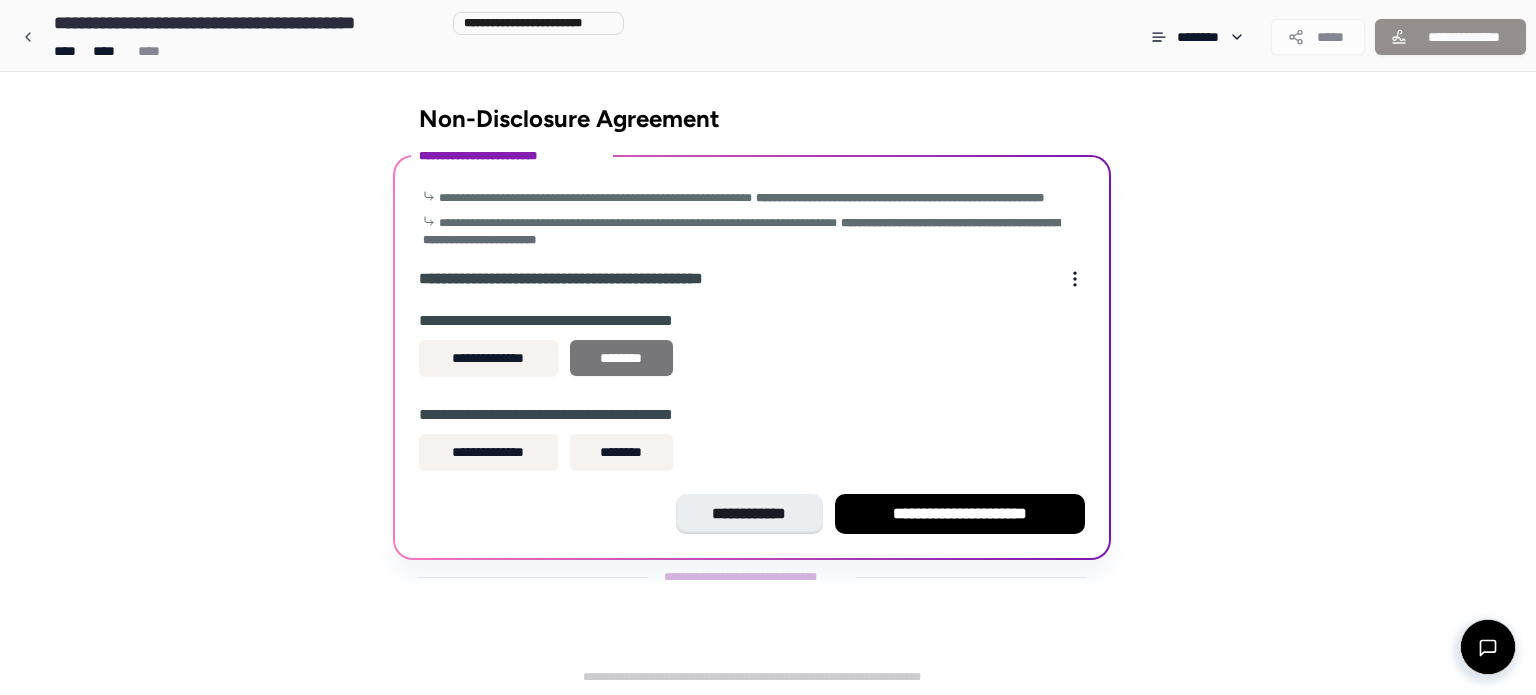 click on "********" at bounding box center [621, 358] 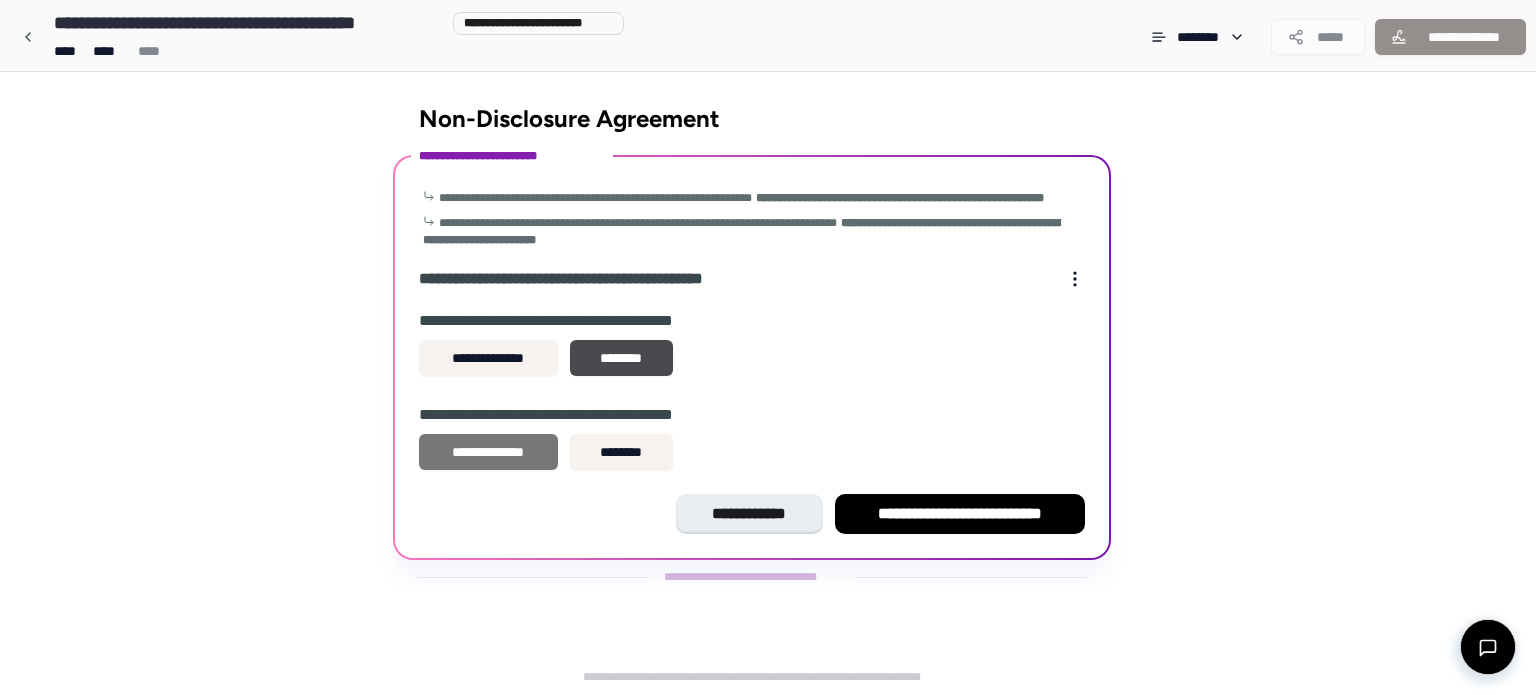 click on "**********" at bounding box center [488, 452] 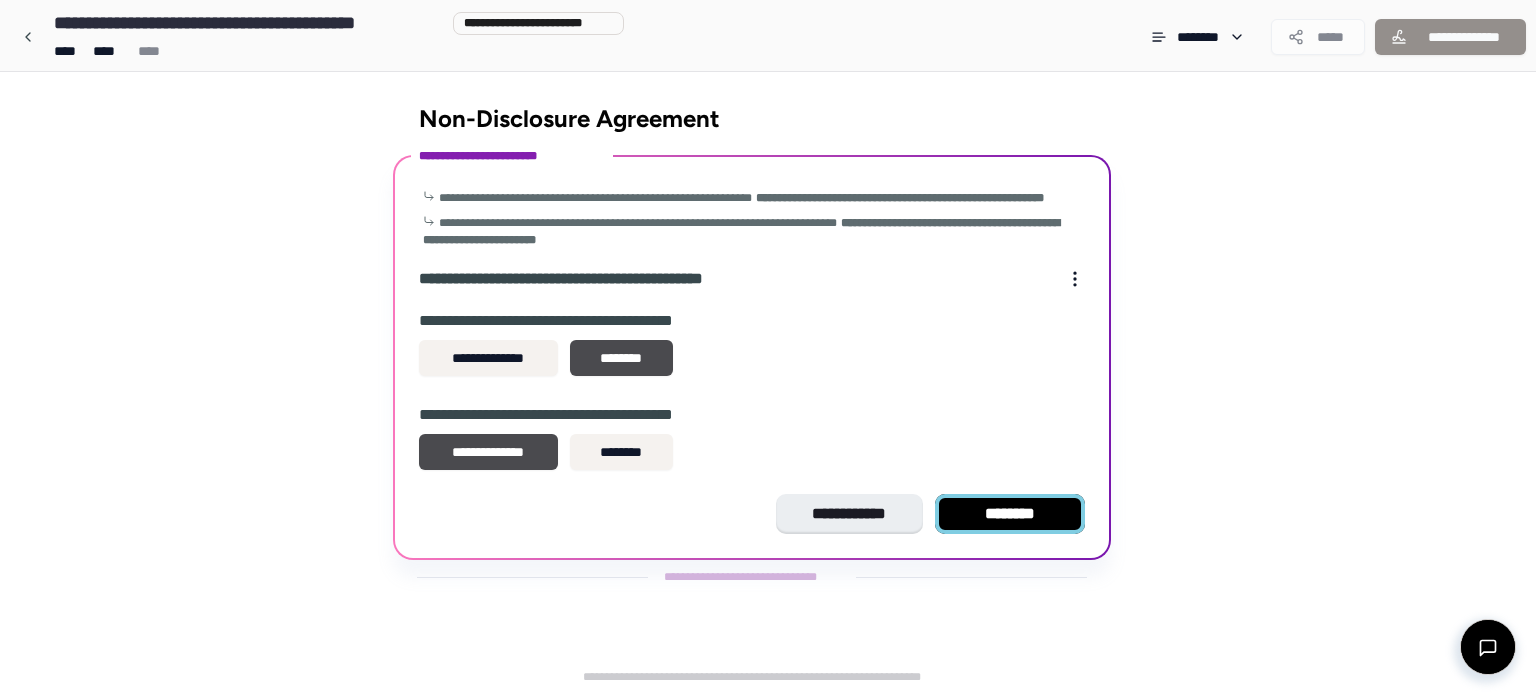click on "********" at bounding box center [1010, 514] 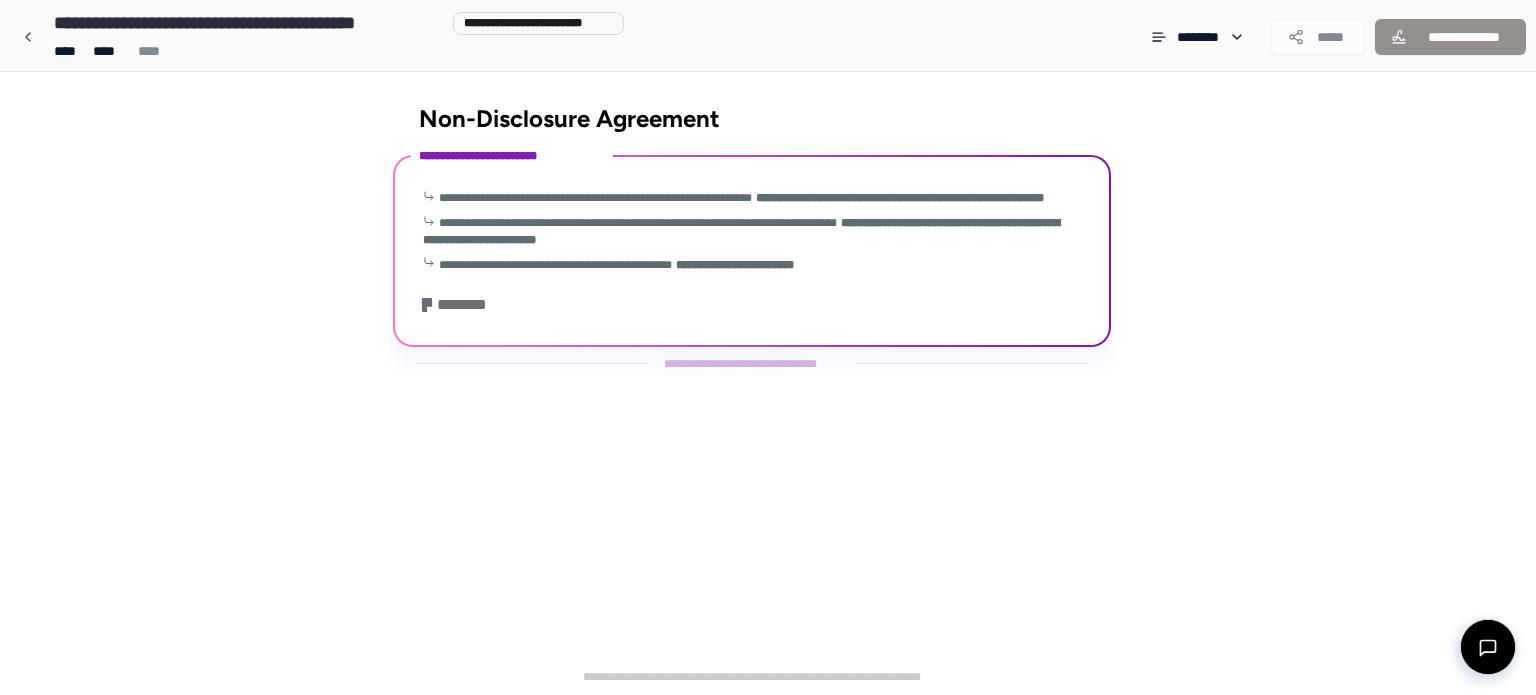 click on "**********" at bounding box center [512, 156] 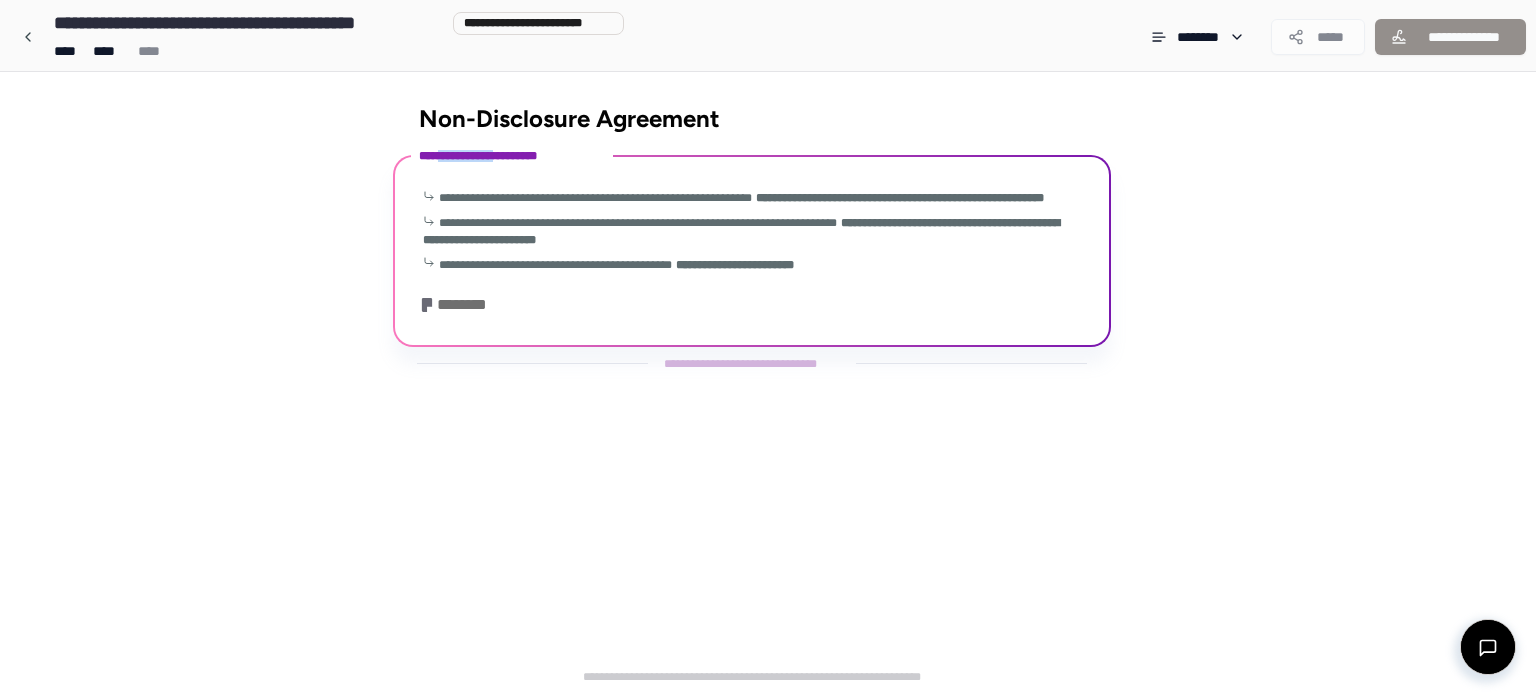 click on "**********" at bounding box center (512, 156) 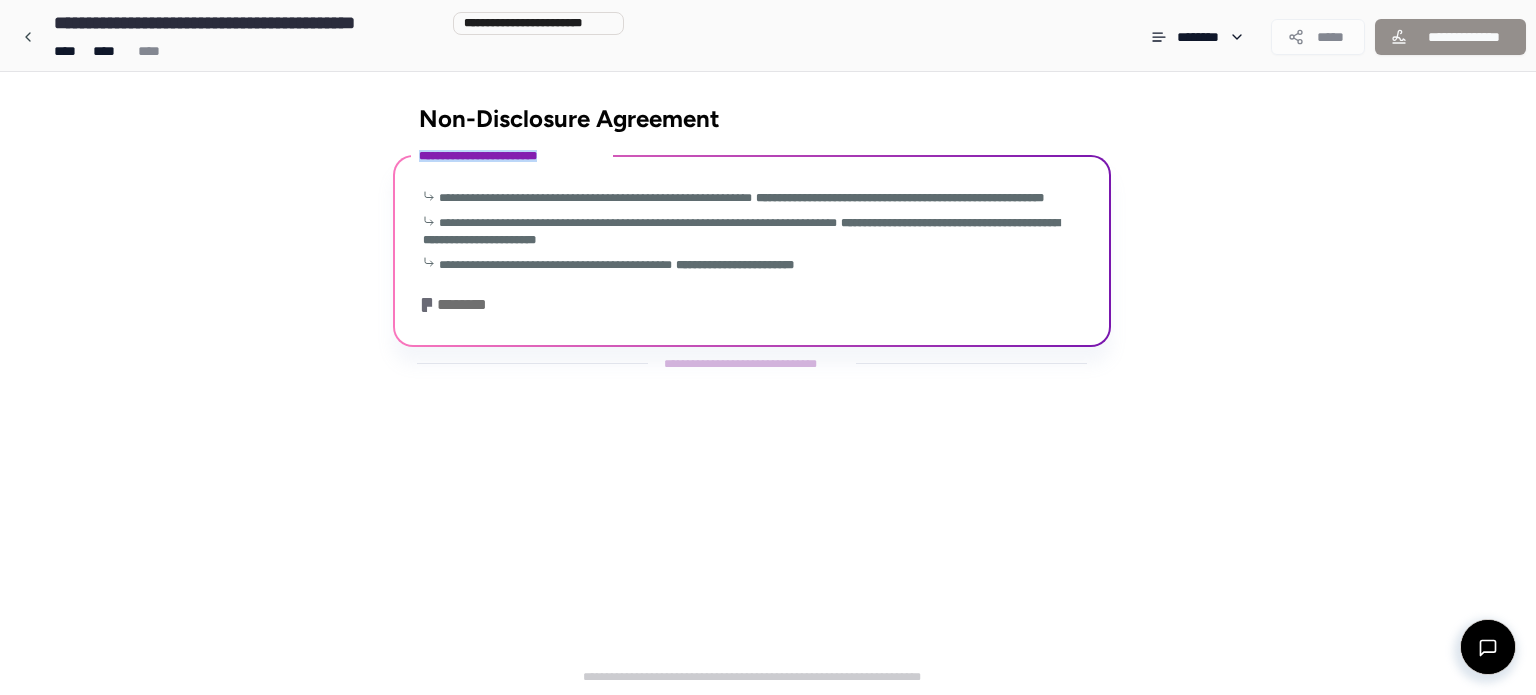 click on "**********" at bounding box center [512, 156] 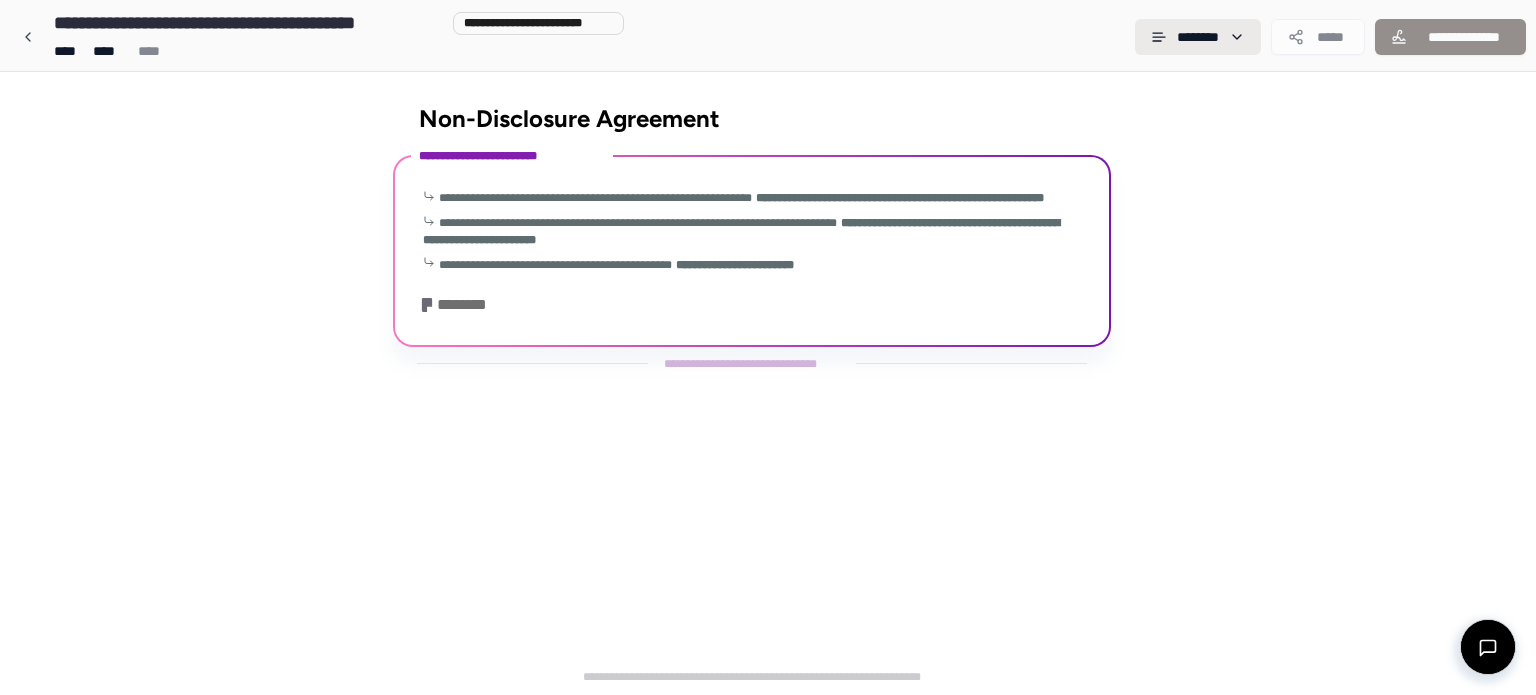 click on "**********" at bounding box center [768, 347] 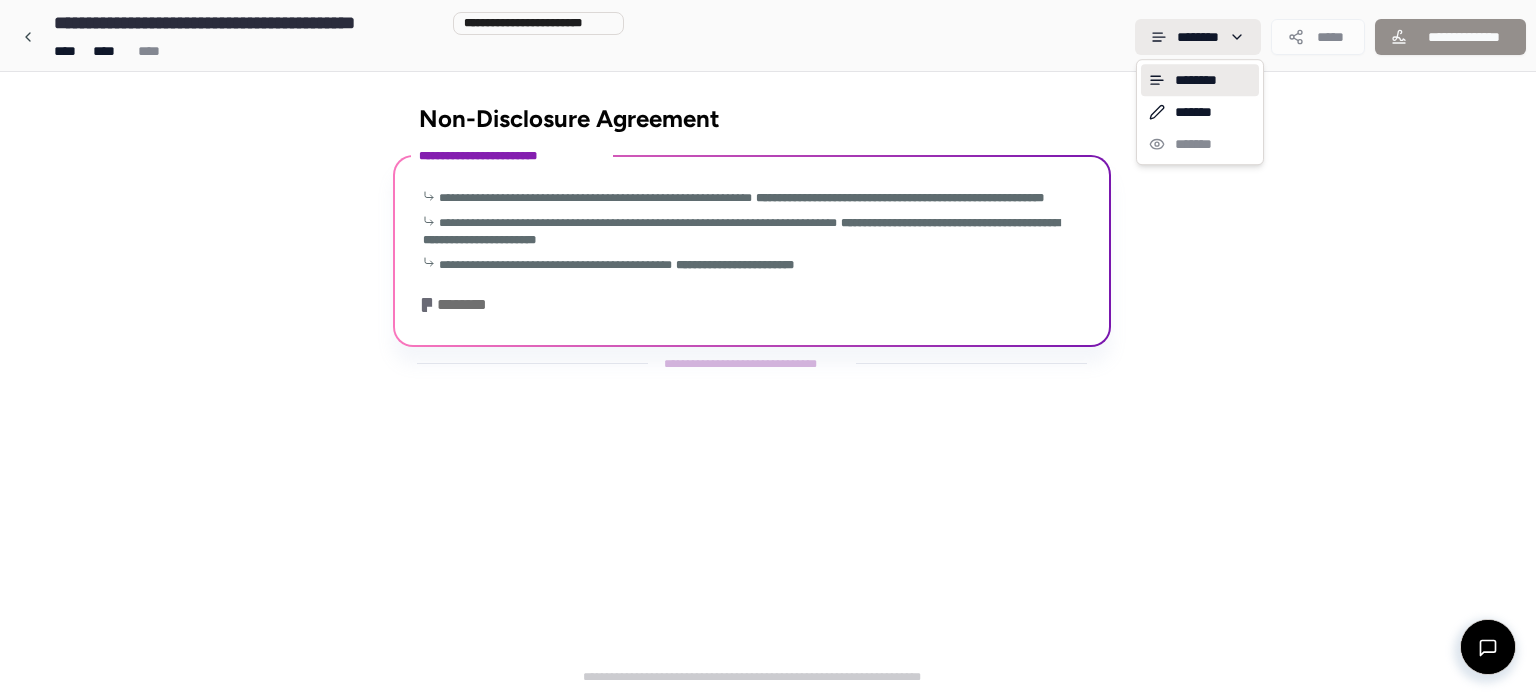 click on "**********" at bounding box center (768, 347) 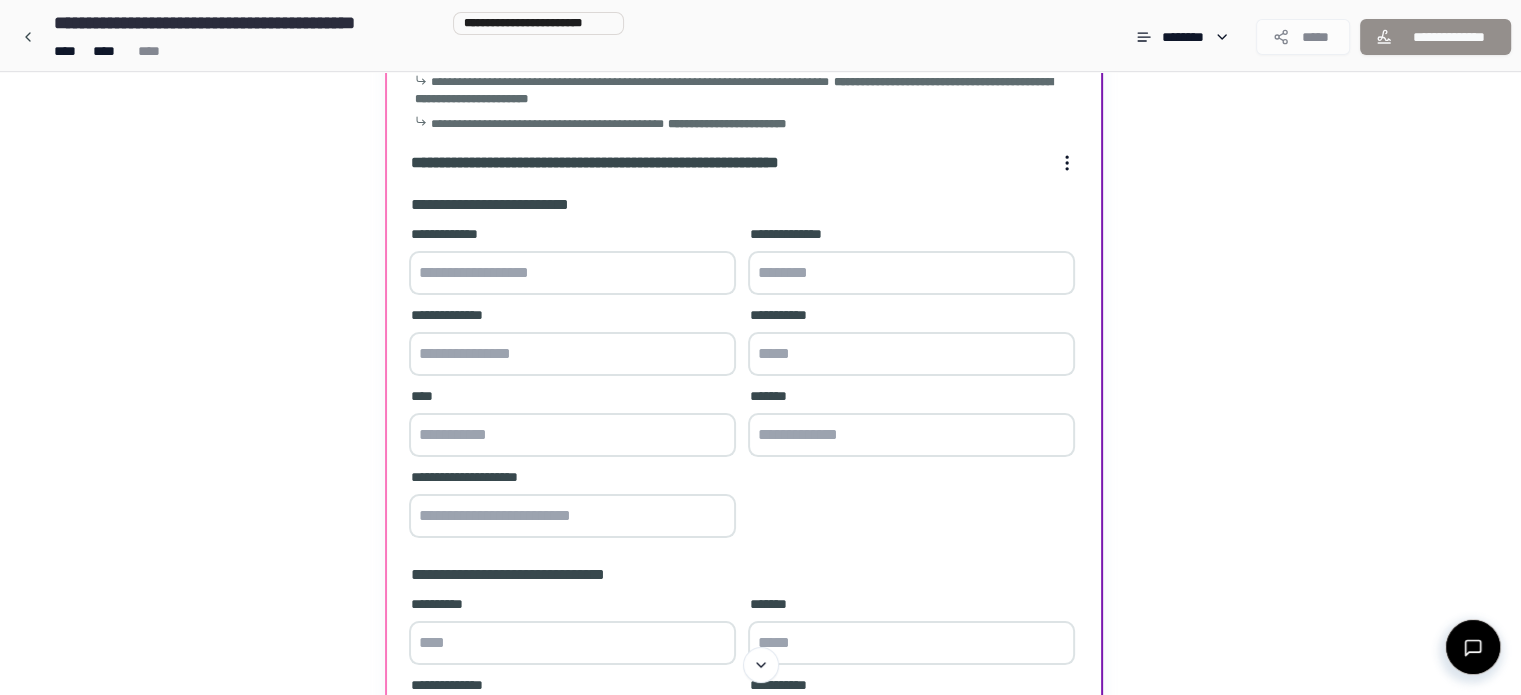 scroll, scrollTop: 55, scrollLeft: 0, axis: vertical 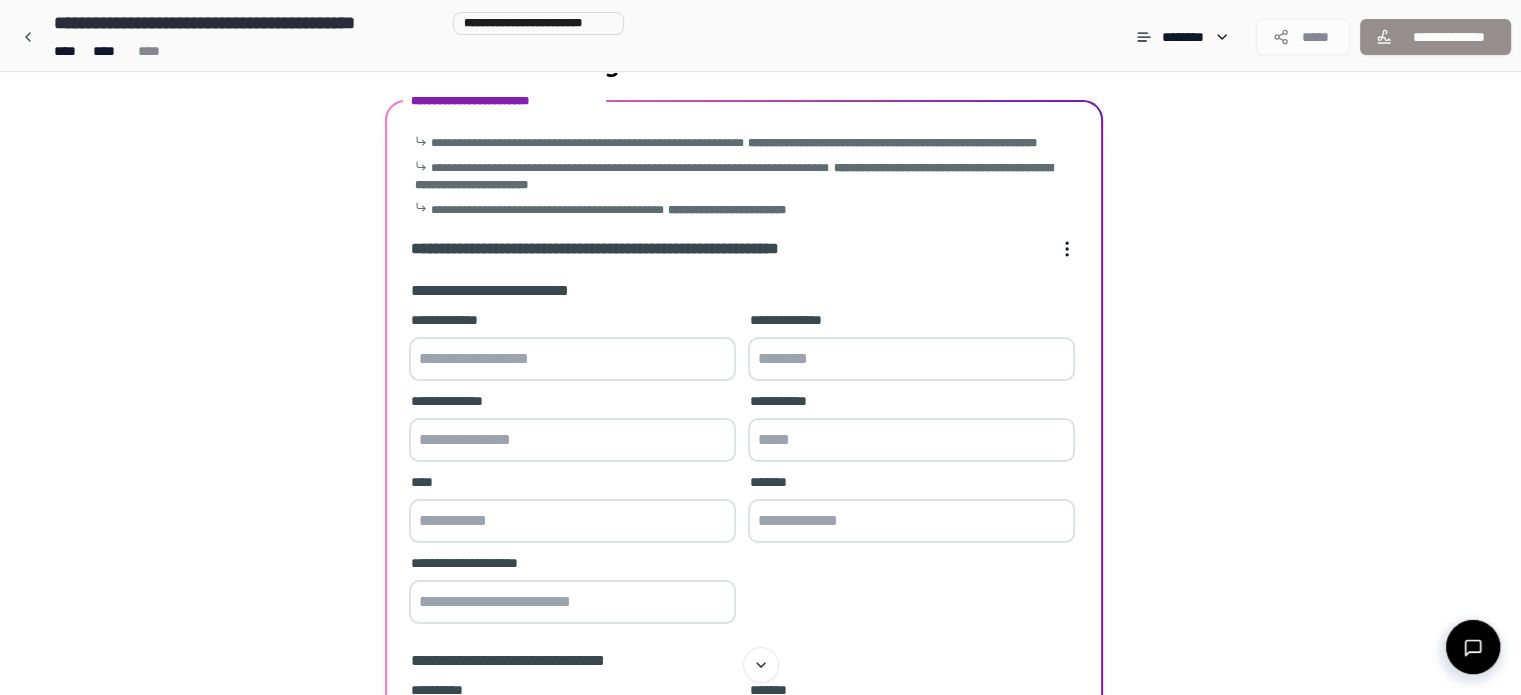 click at bounding box center (572, 359) 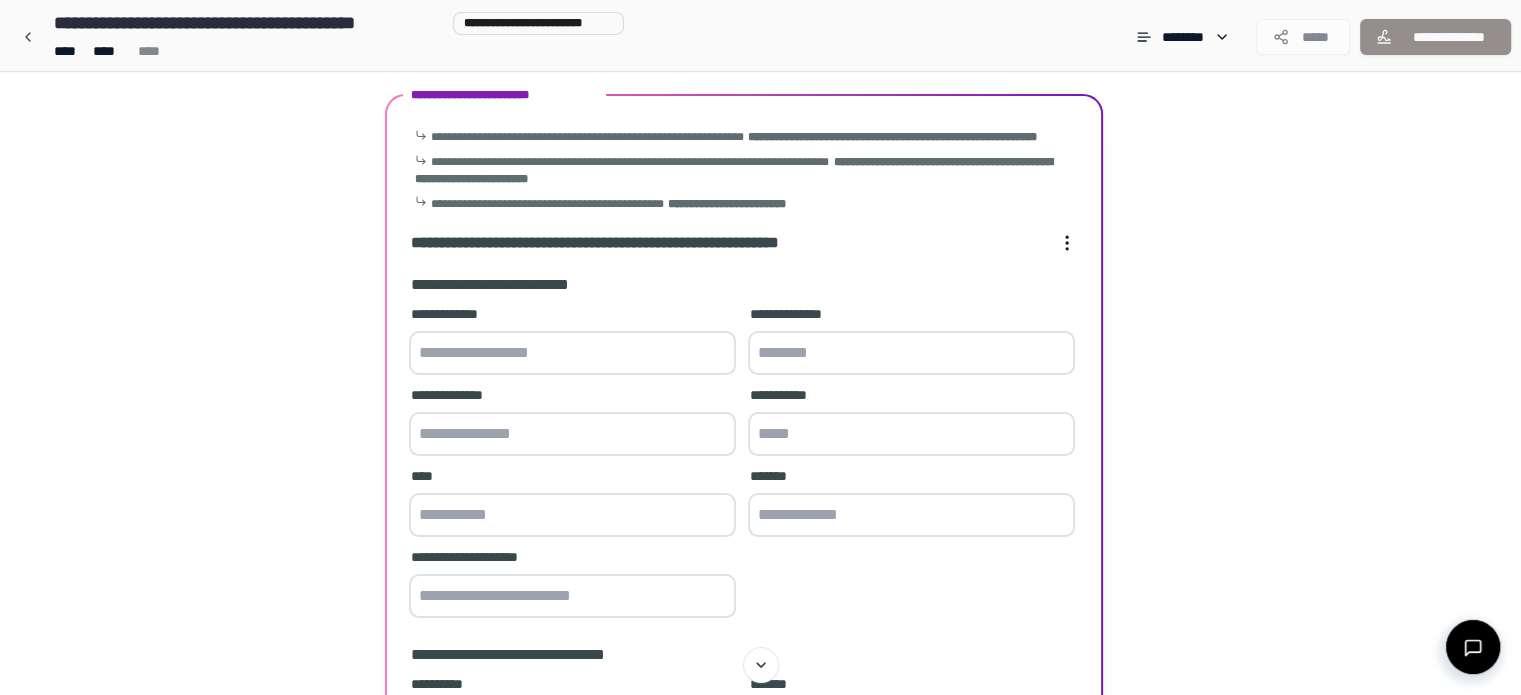 scroll, scrollTop: 155, scrollLeft: 0, axis: vertical 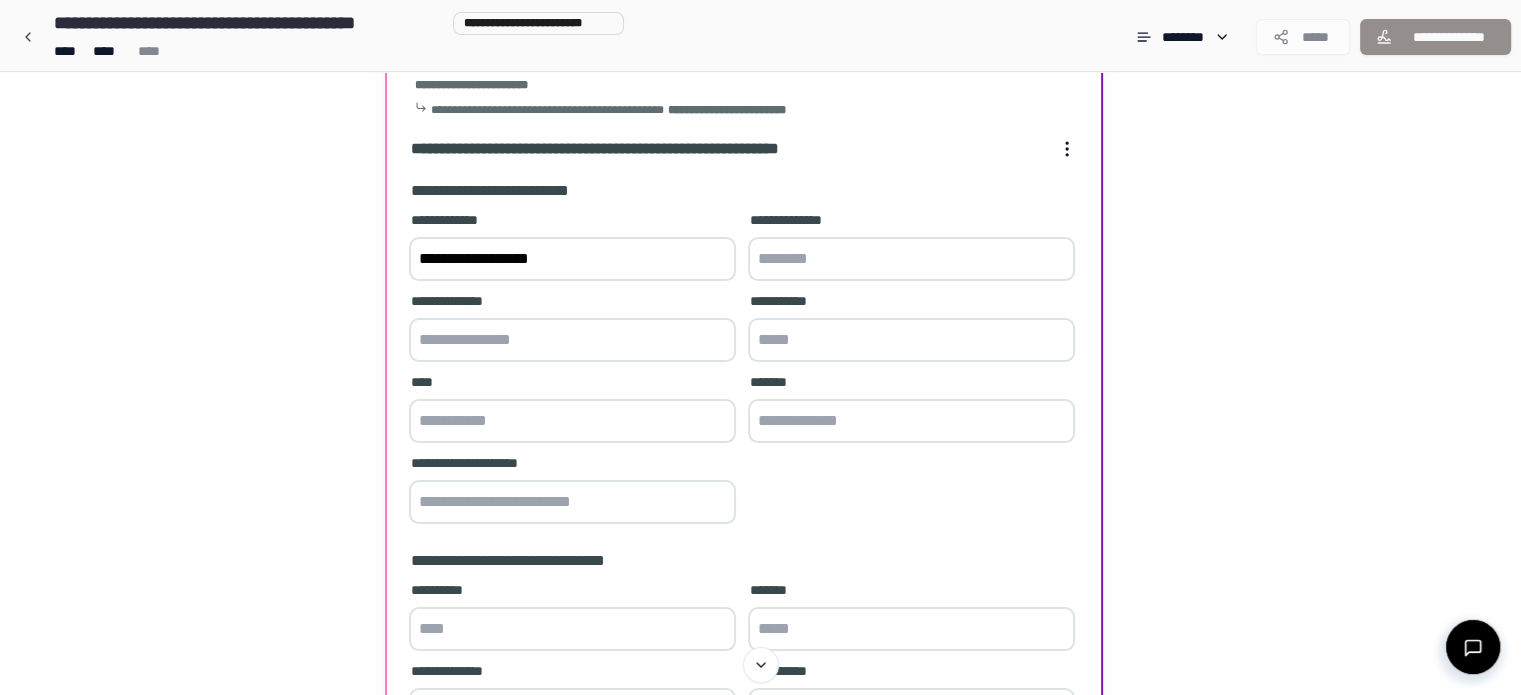 type on "**********" 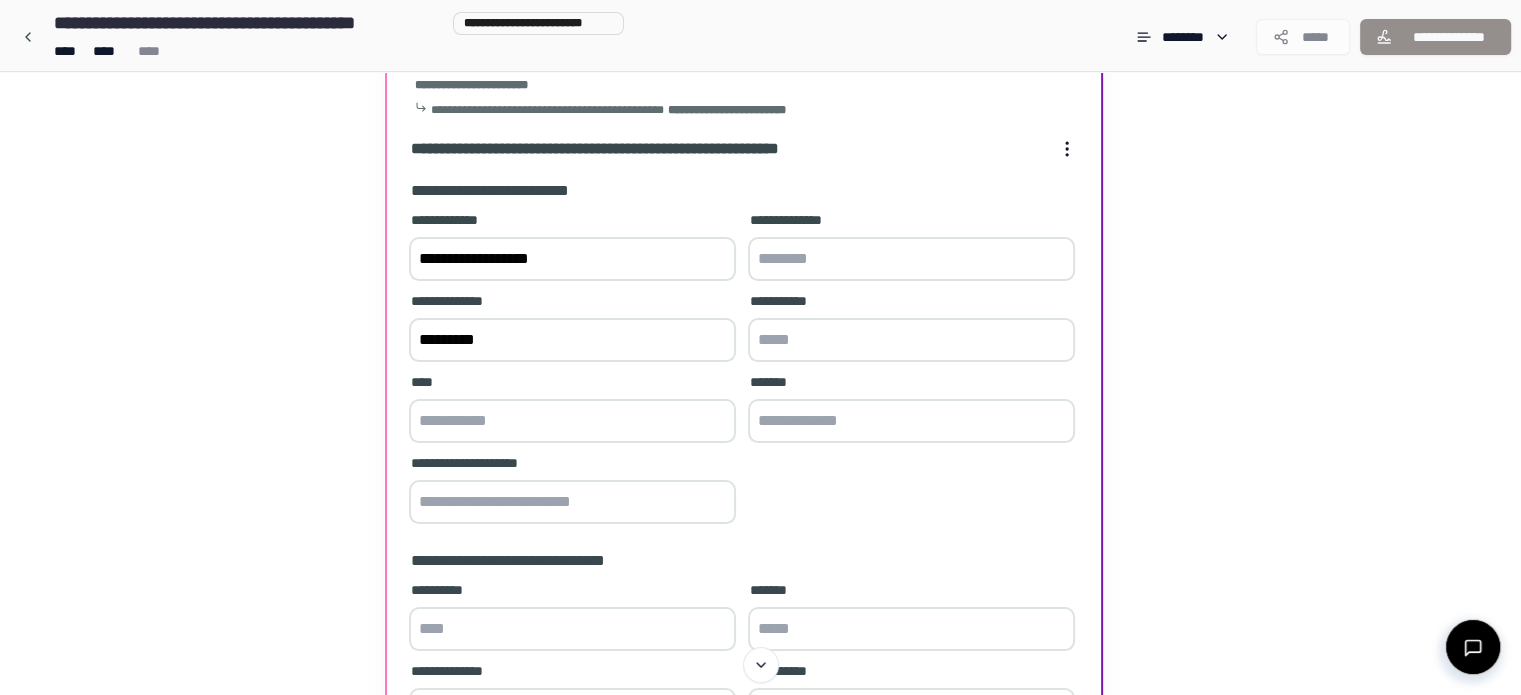 type on "*********" 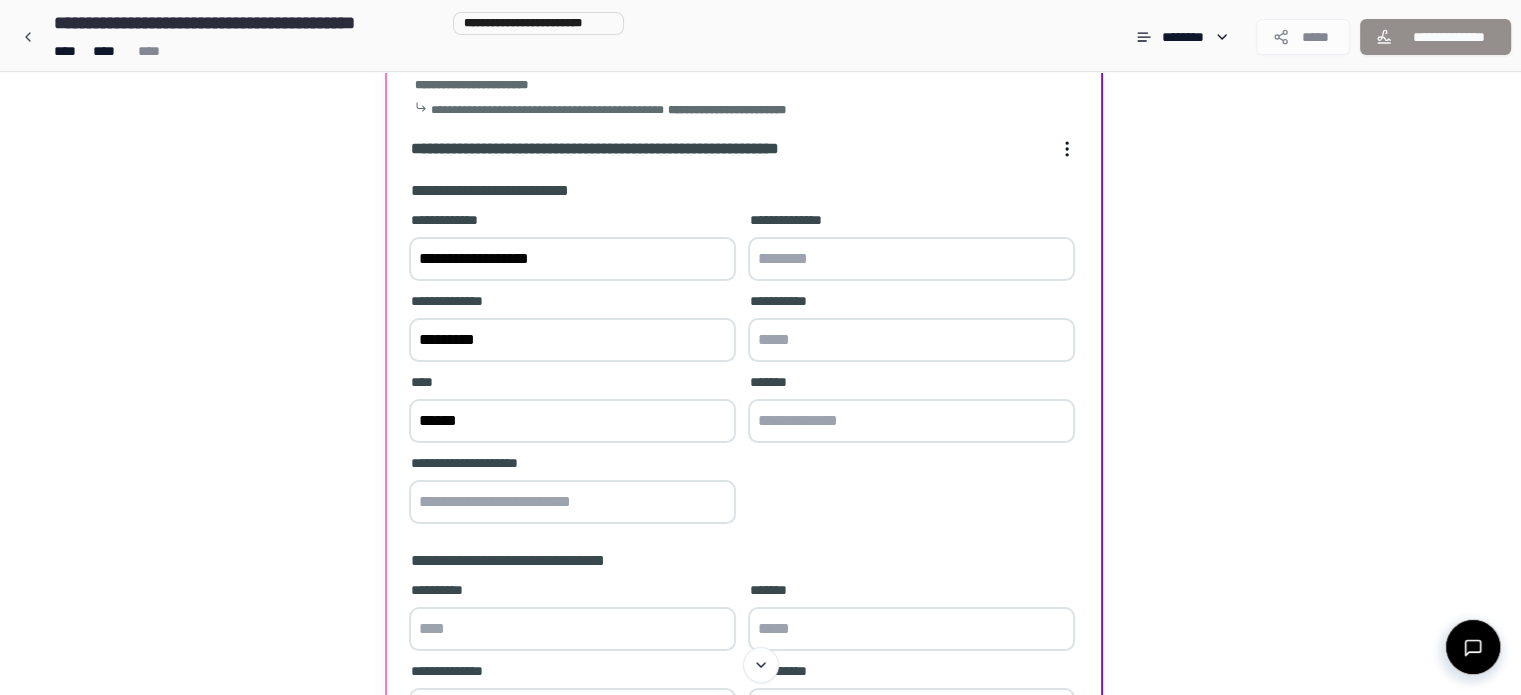 type on "******" 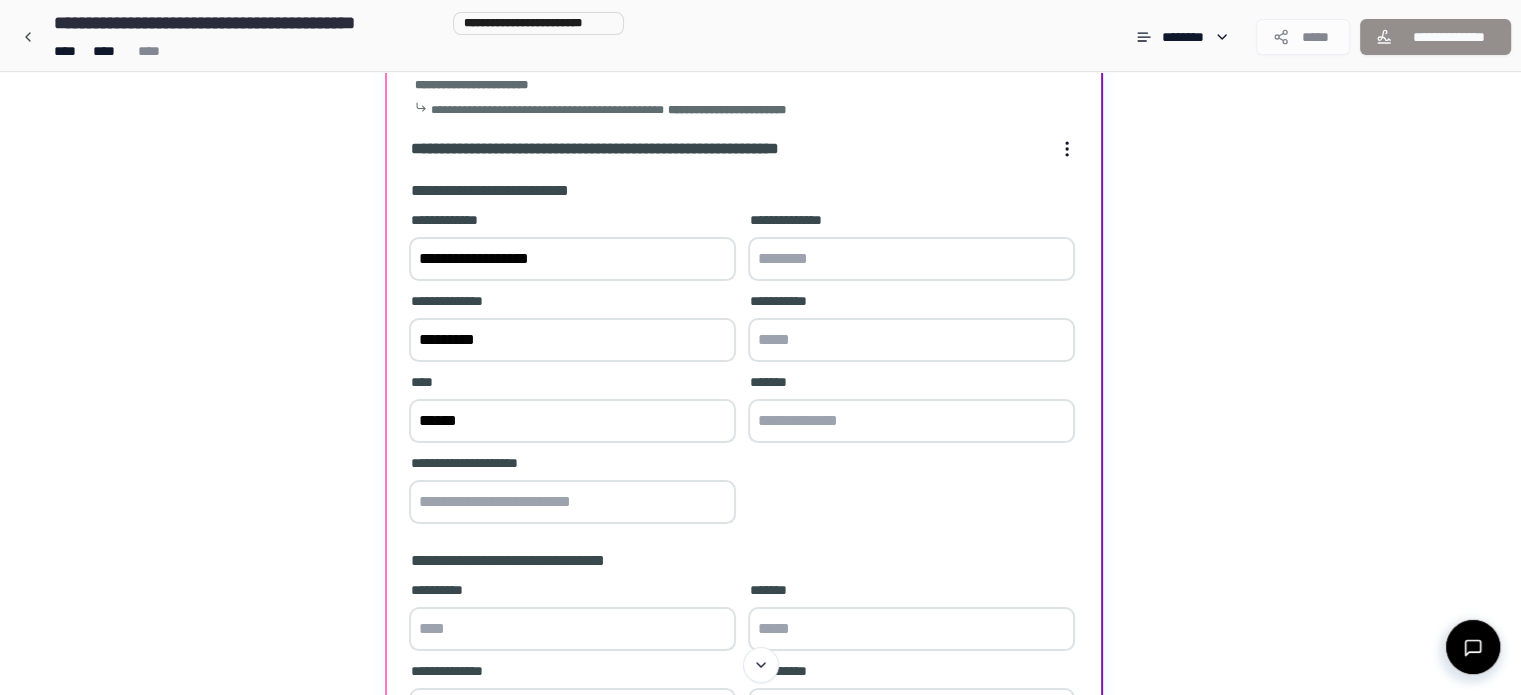 click at bounding box center [572, 502] 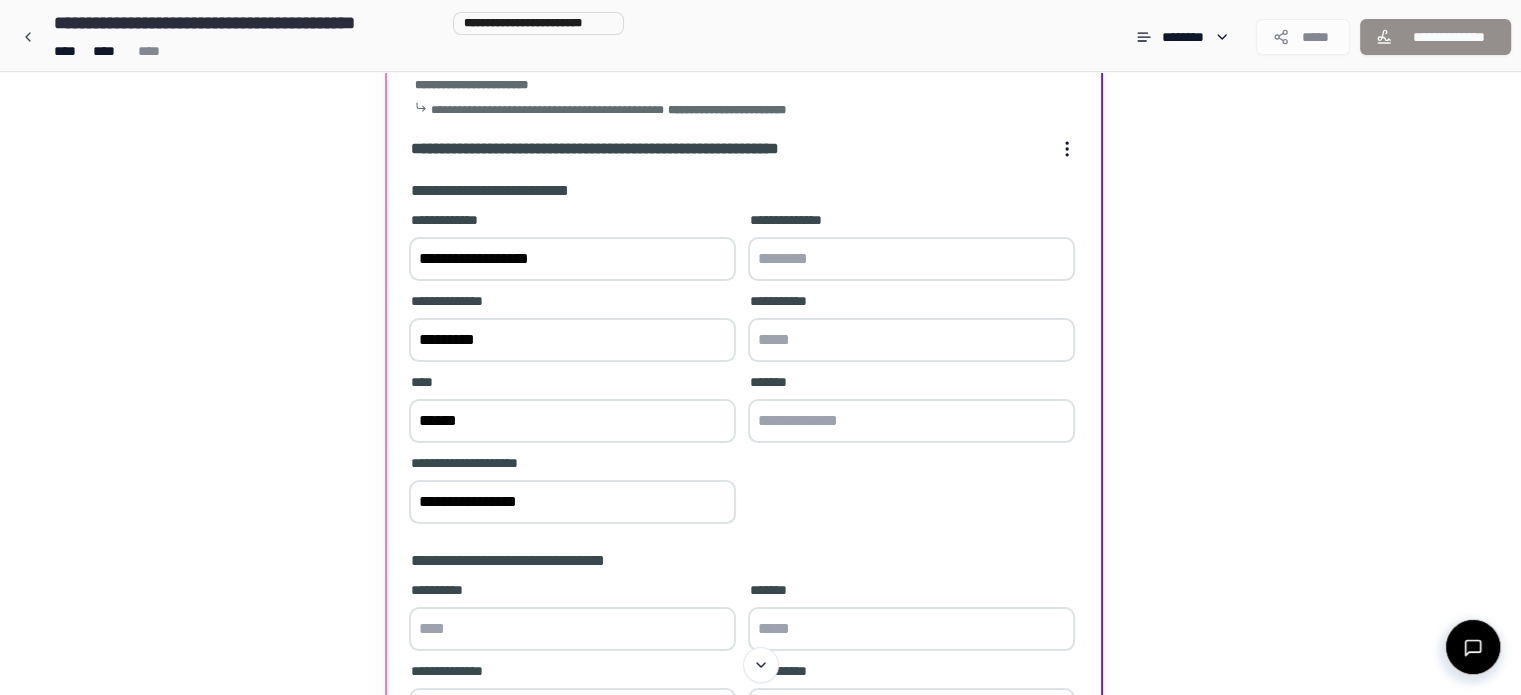 click on "**********" at bounding box center (572, 502) 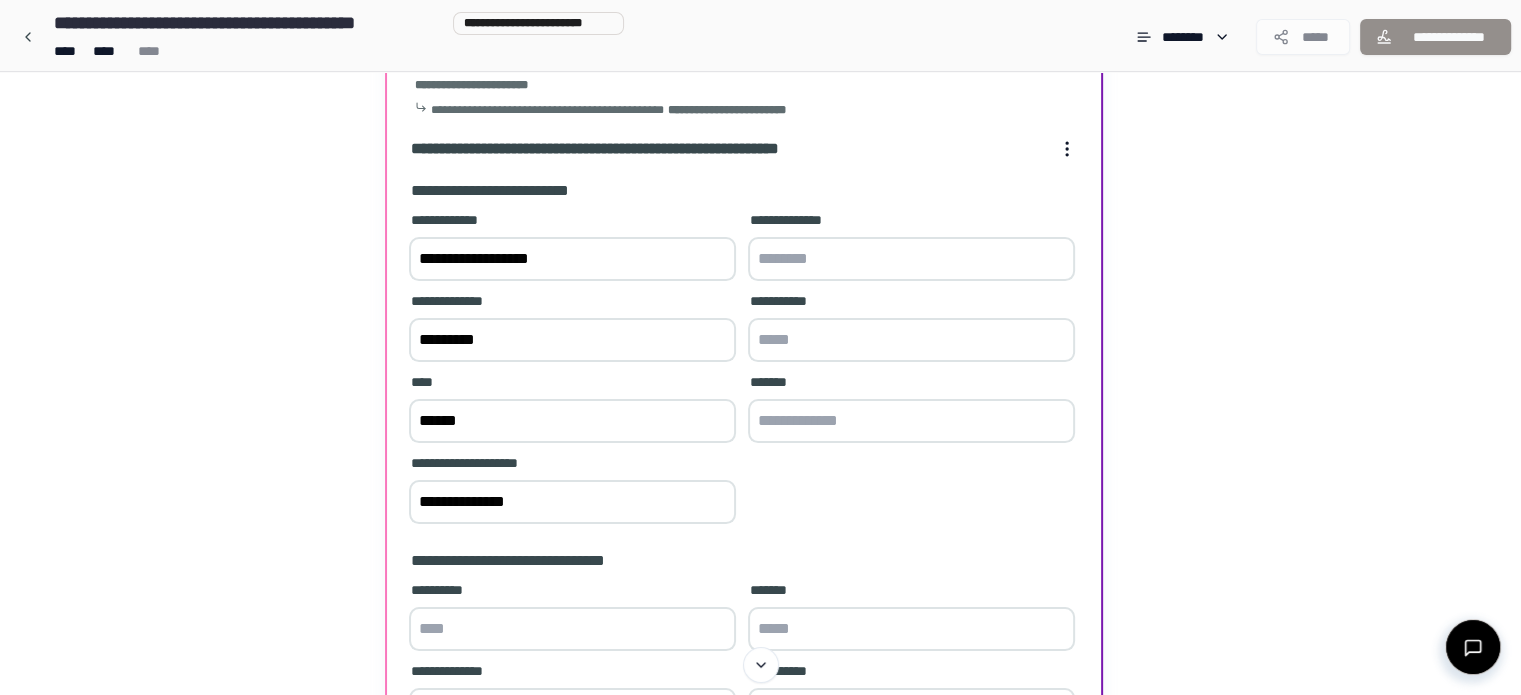 type on "**********" 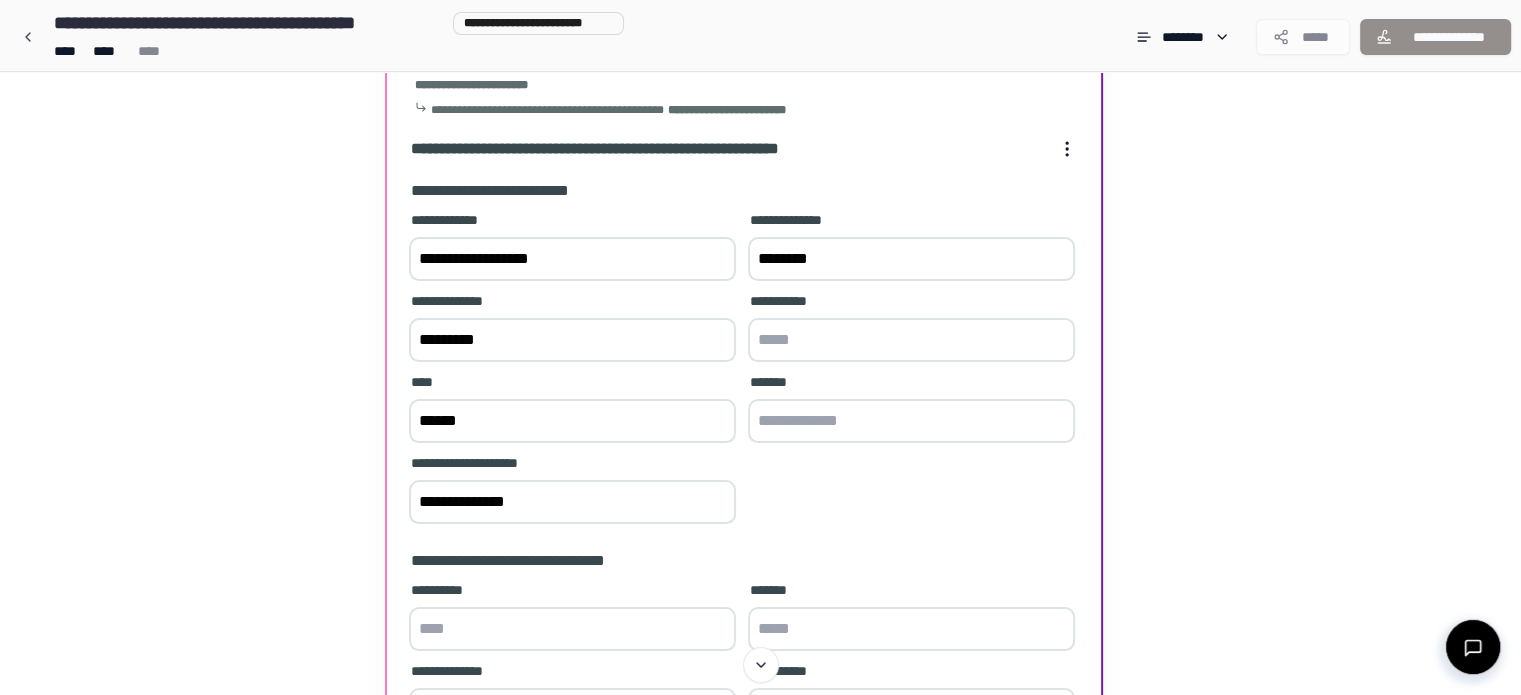 type on "********" 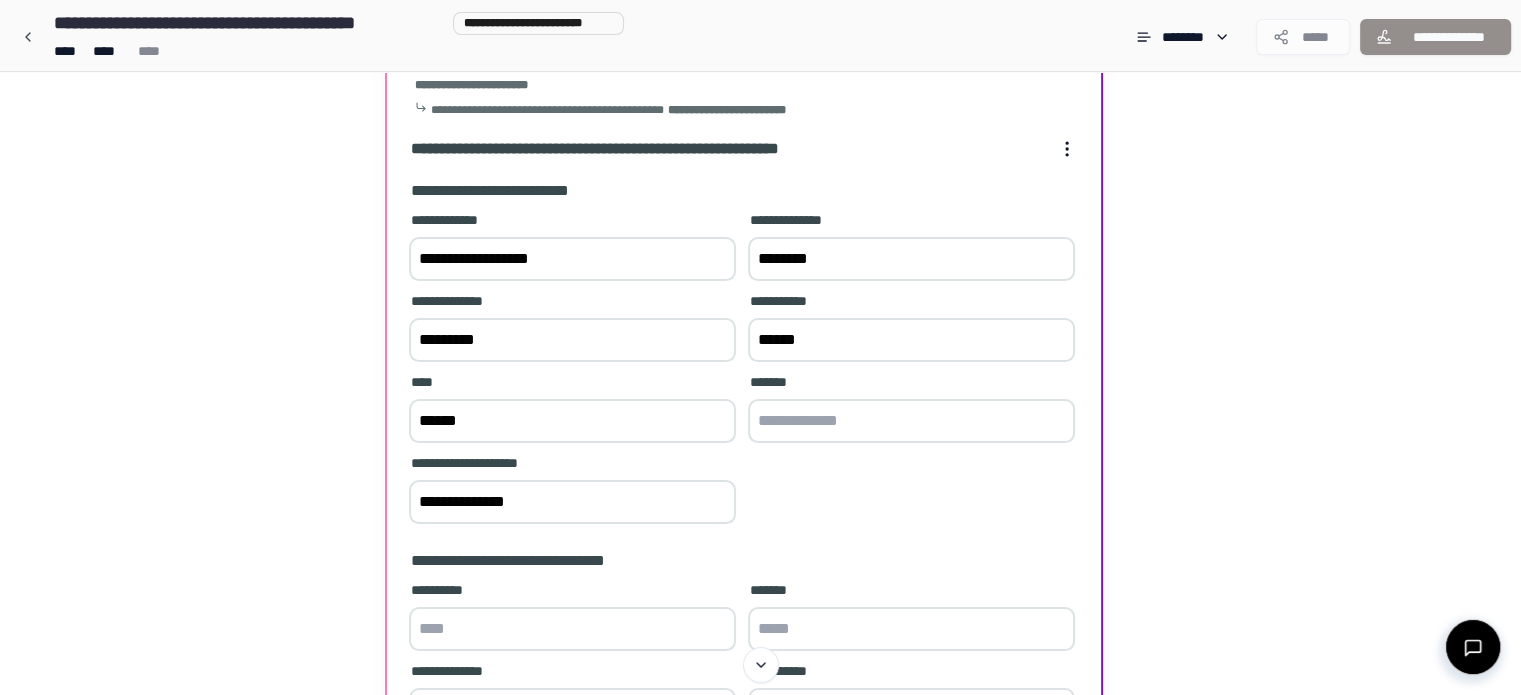 type on "******" 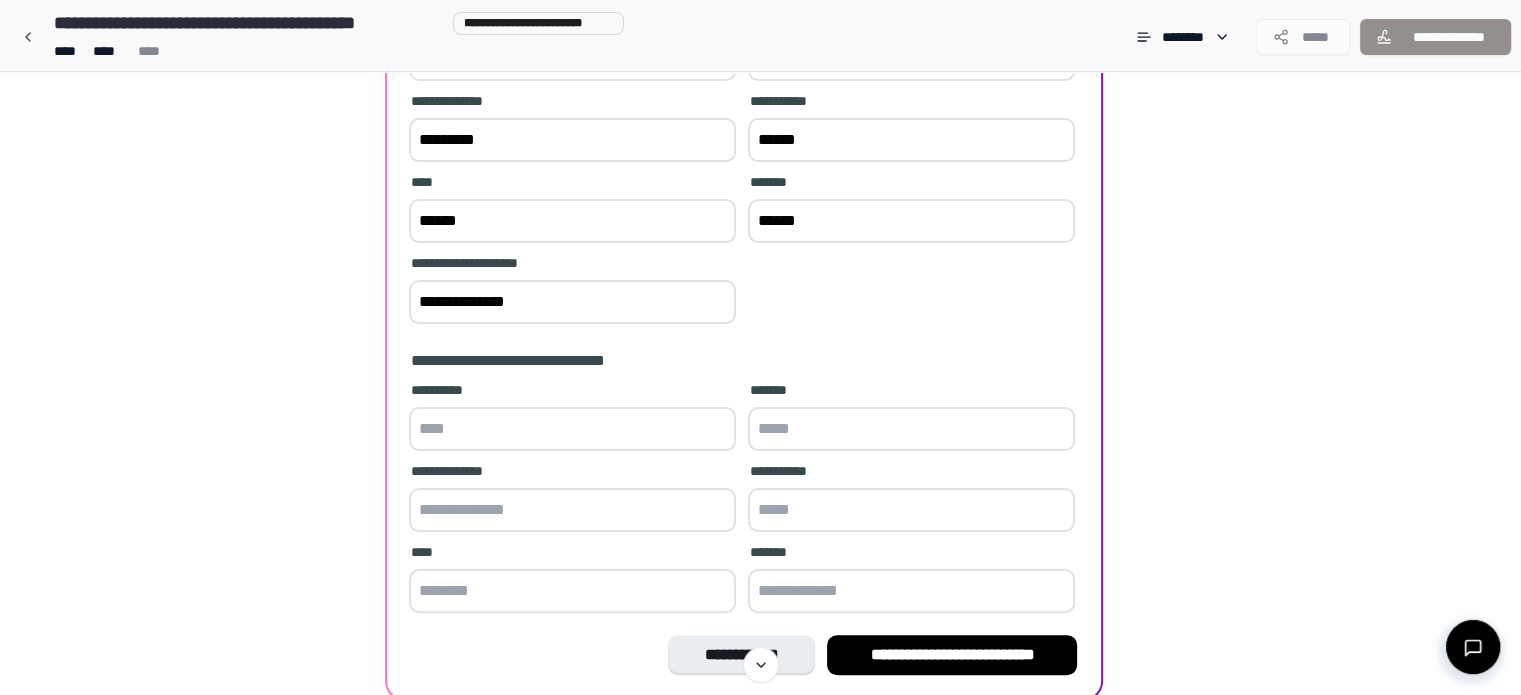 scroll, scrollTop: 455, scrollLeft: 0, axis: vertical 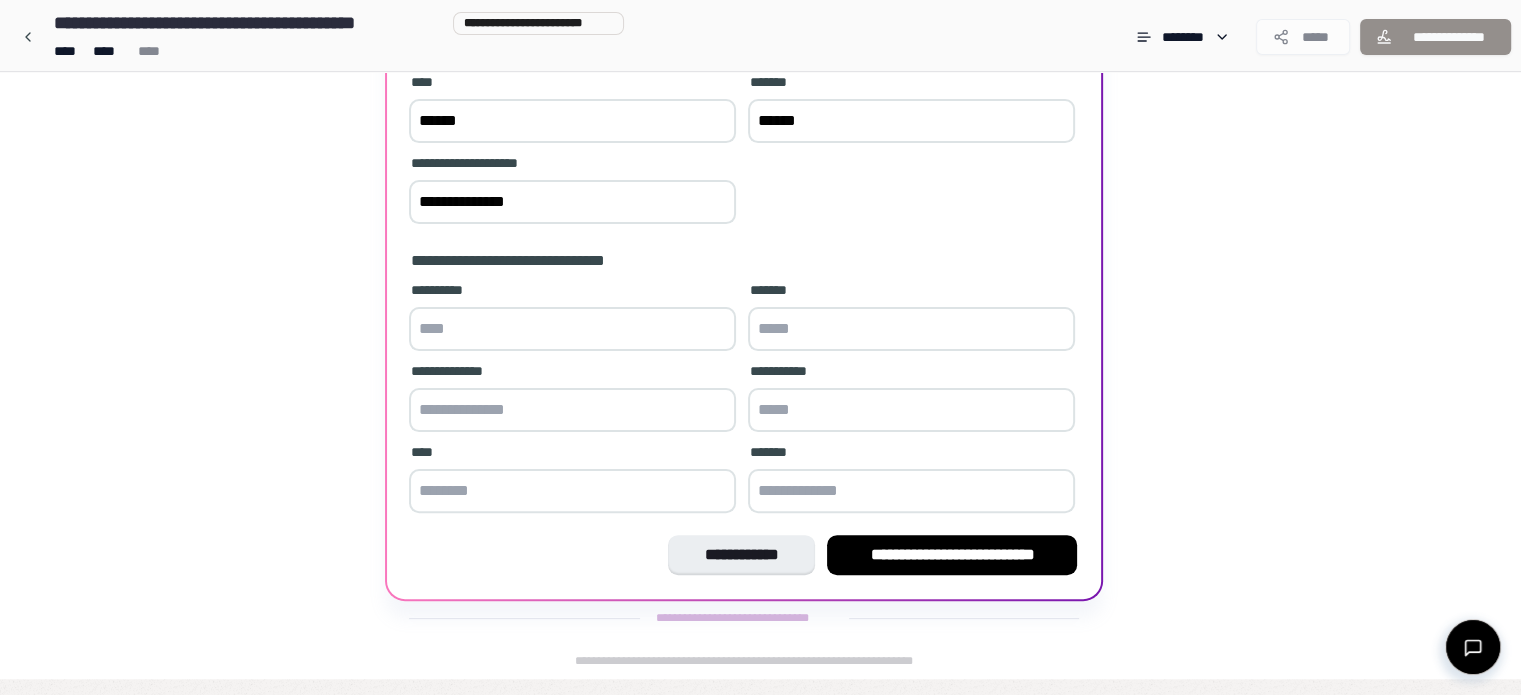 type on "******" 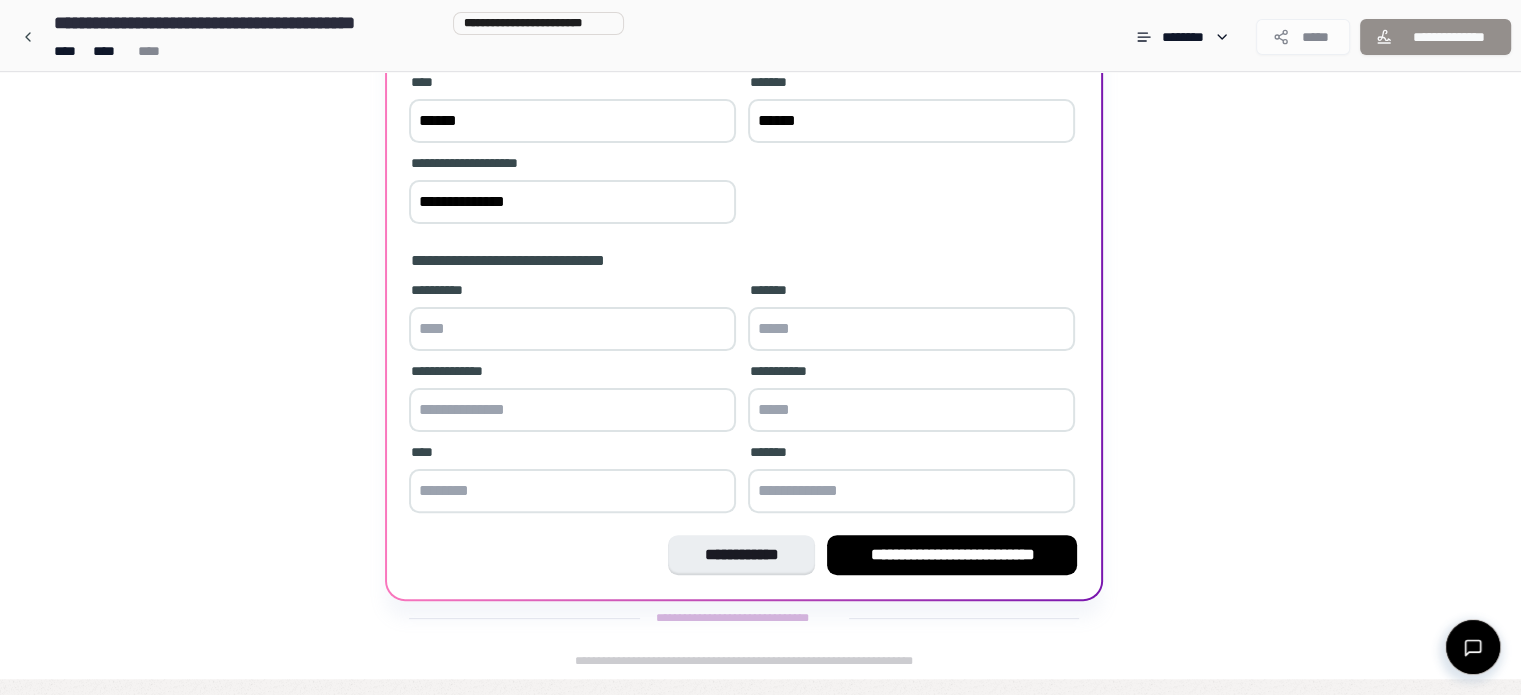 click on "**********" at bounding box center (572, 290) 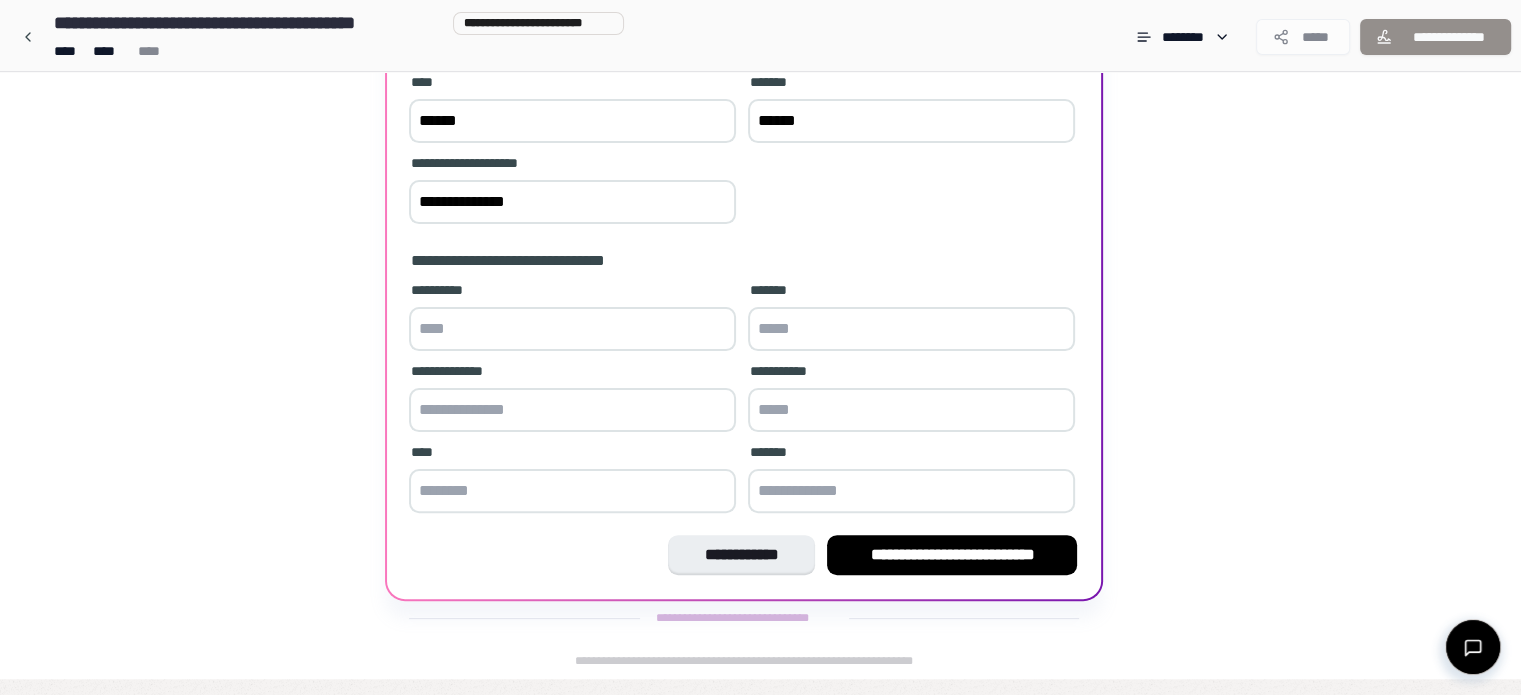 click at bounding box center (572, 329) 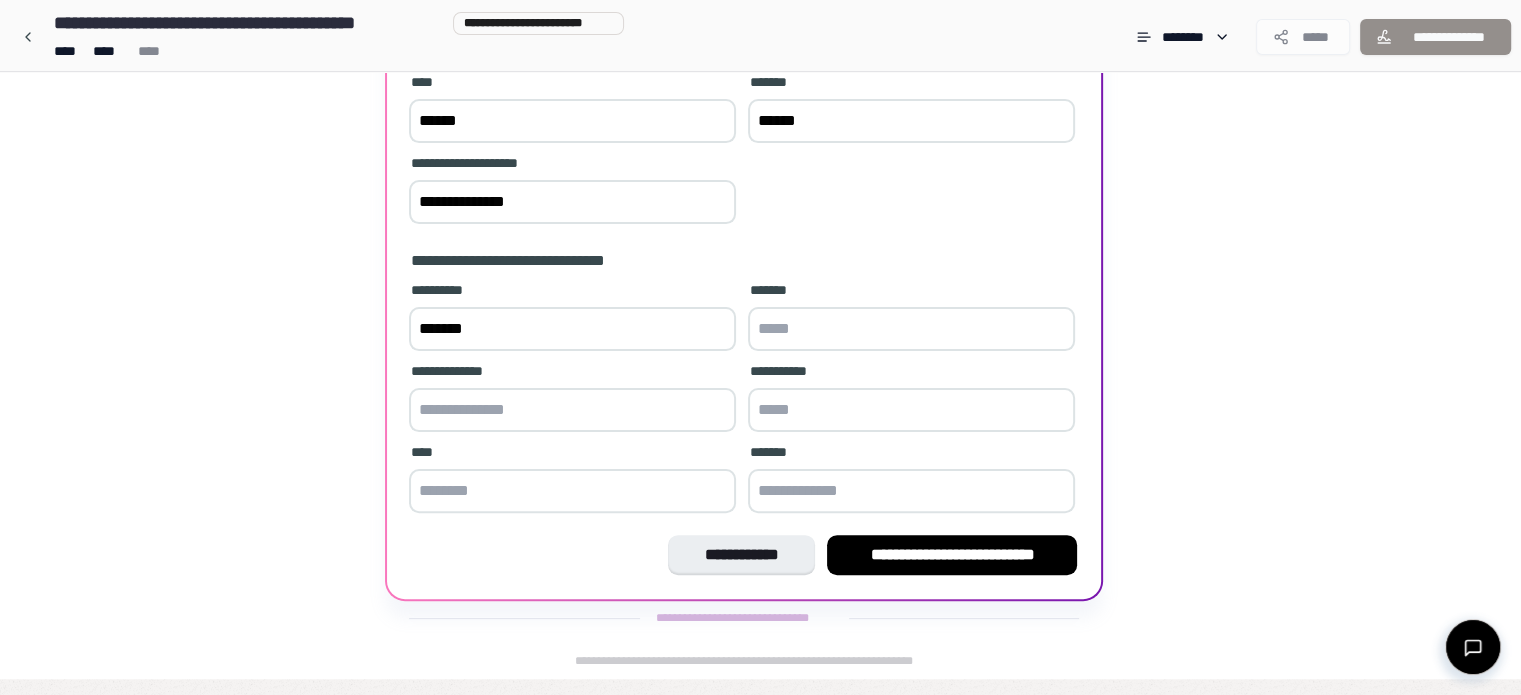 type on "*******" 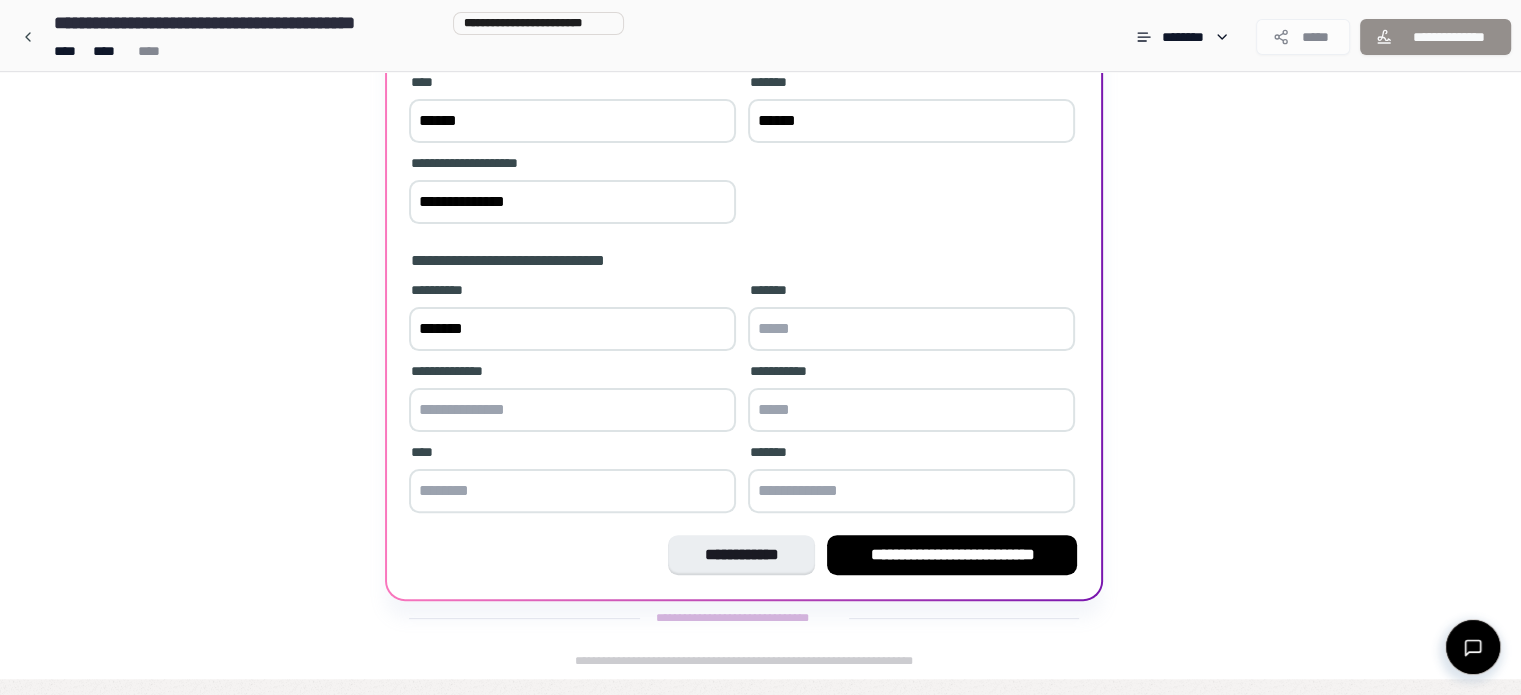 click at bounding box center (911, 329) 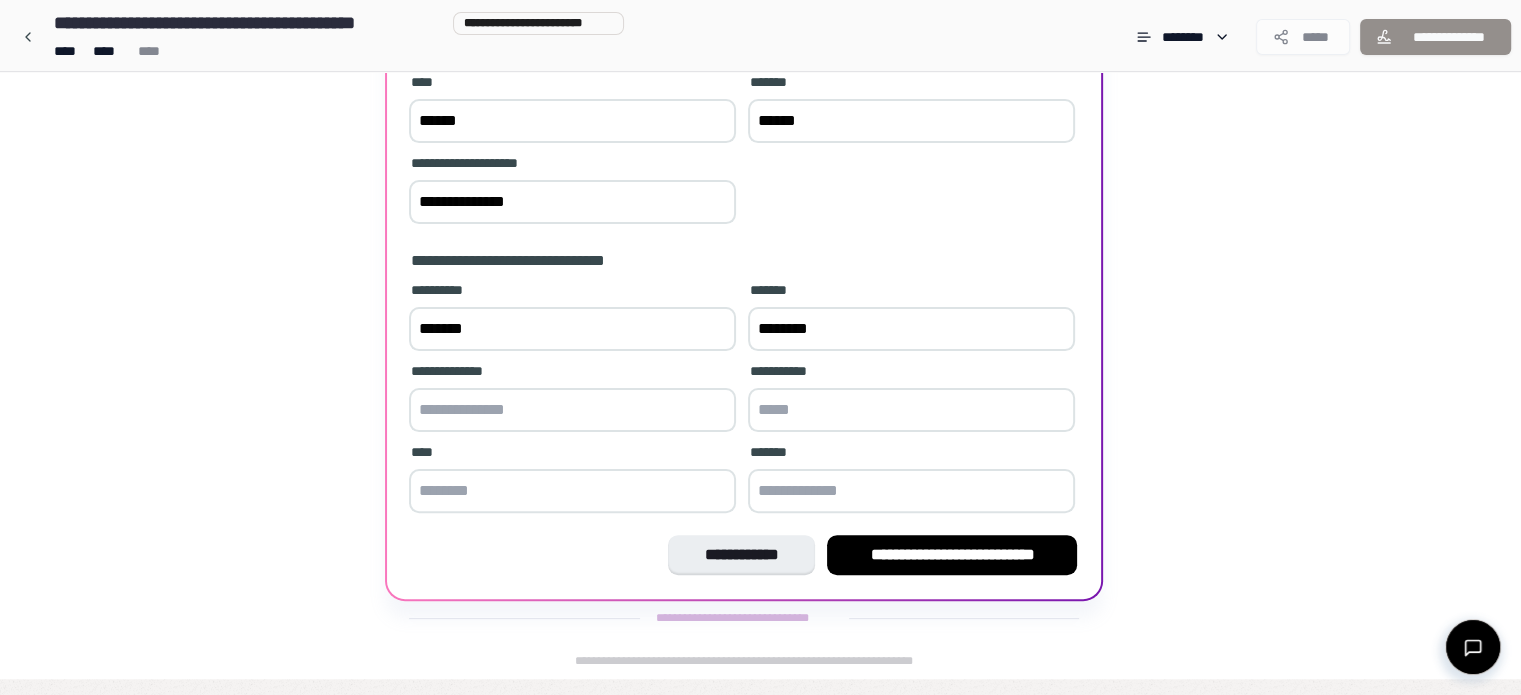 type on "********" 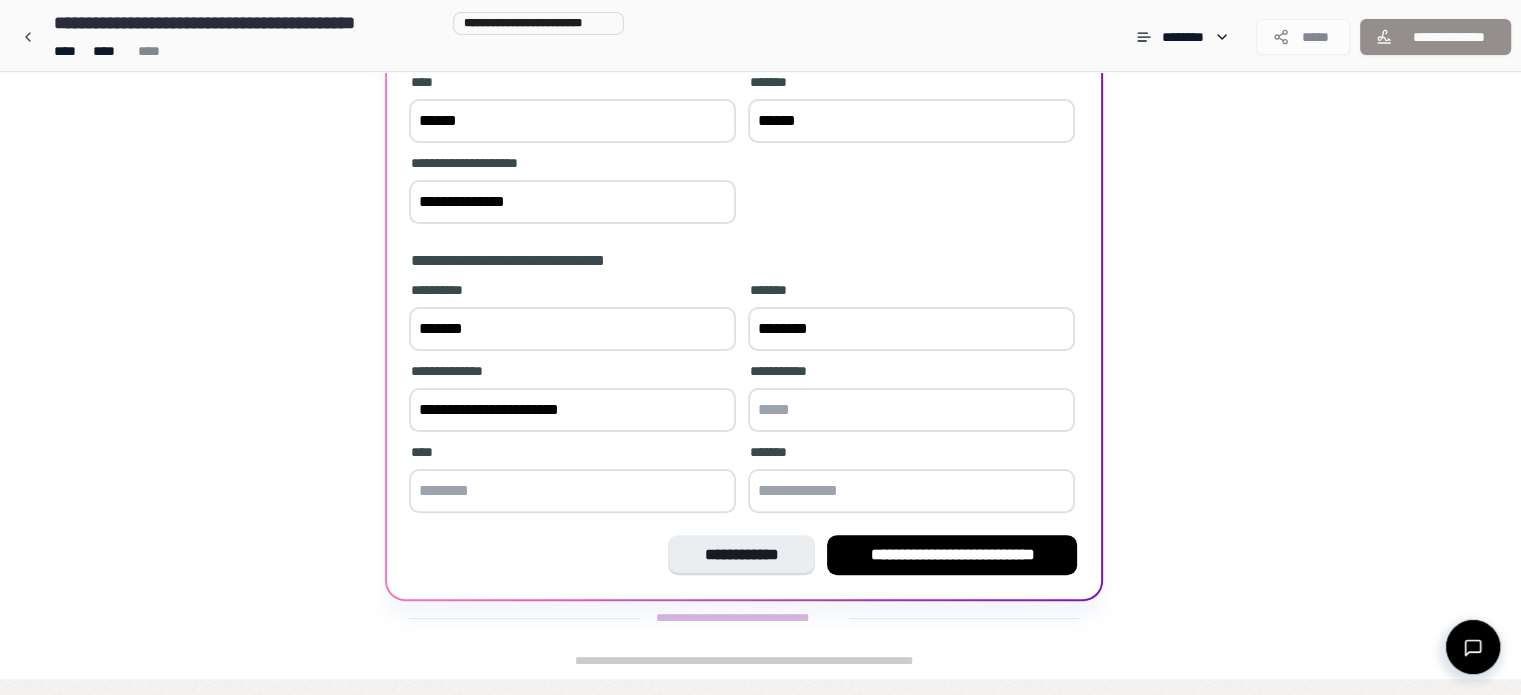 type on "**********" 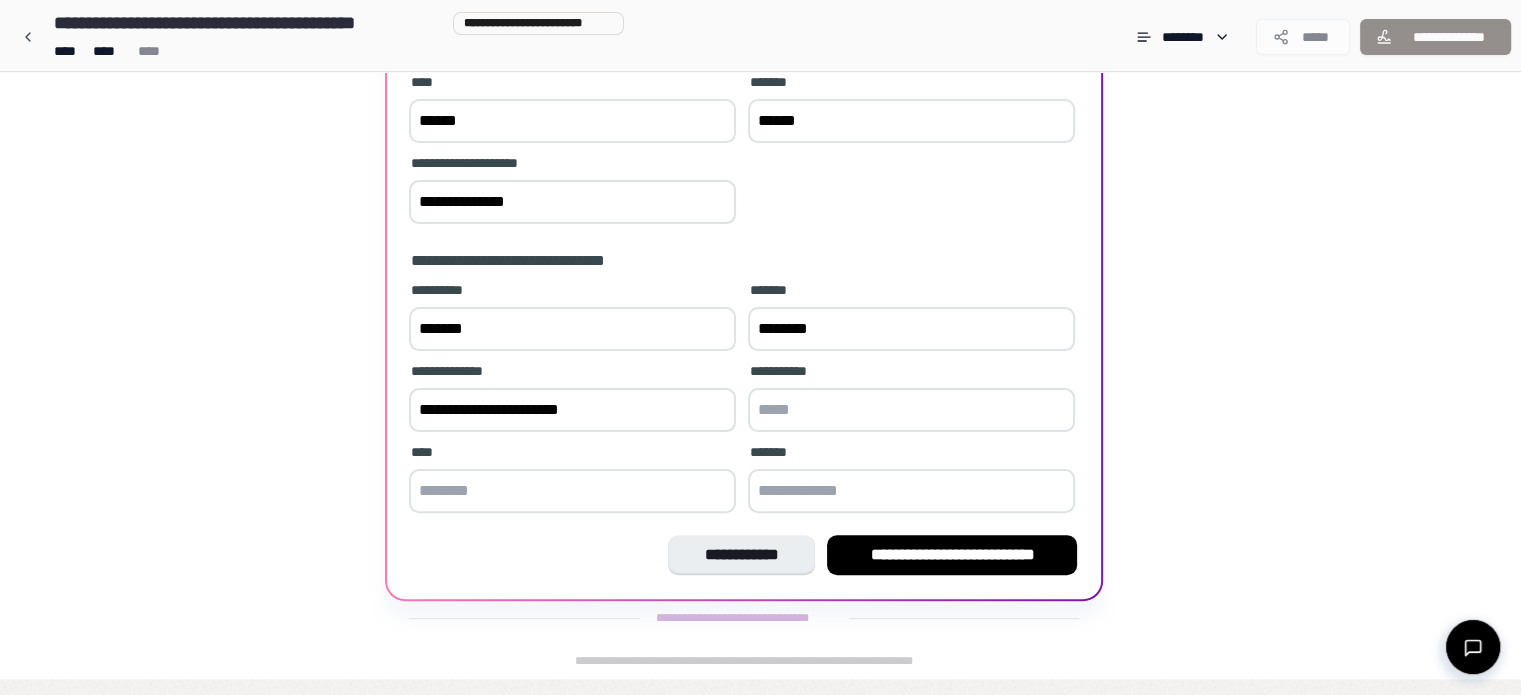 click at bounding box center (572, 491) 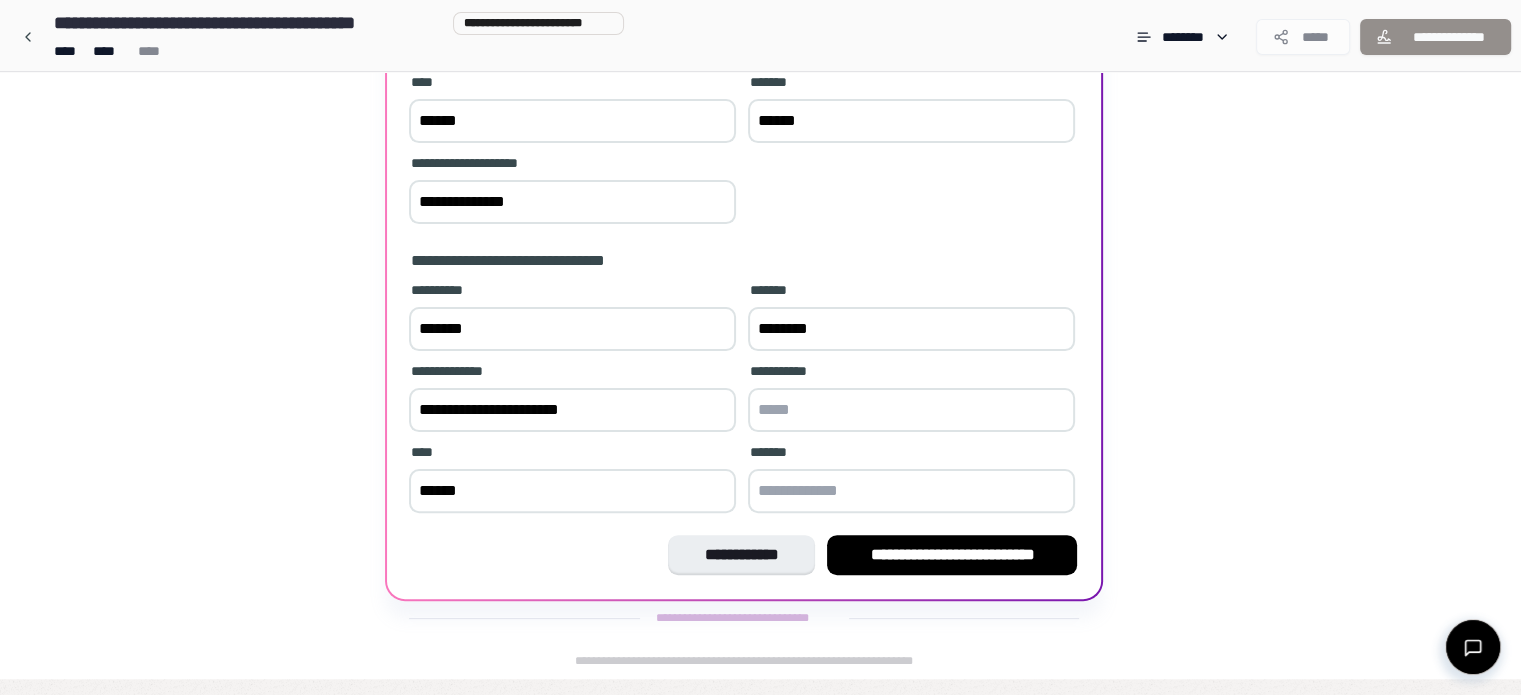 type on "******" 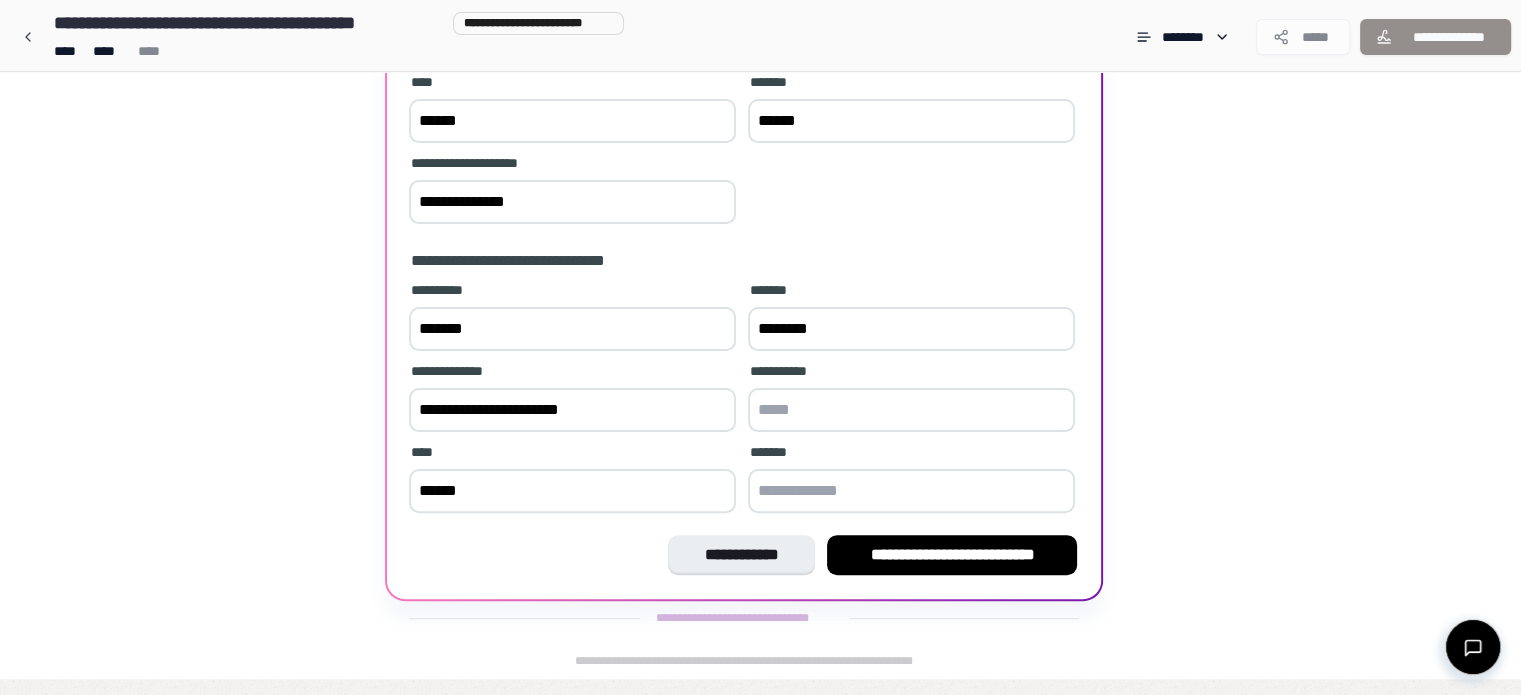 click at bounding box center (911, 410) 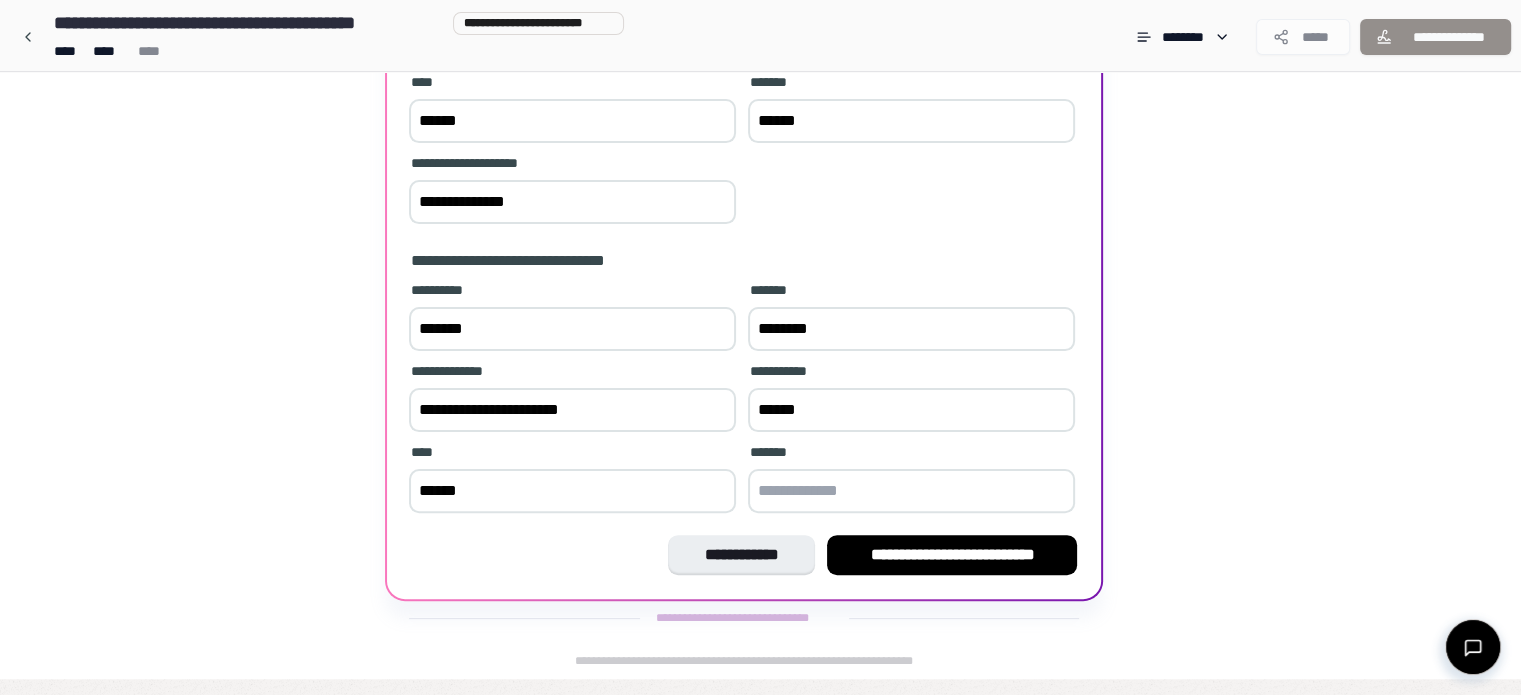 type on "******" 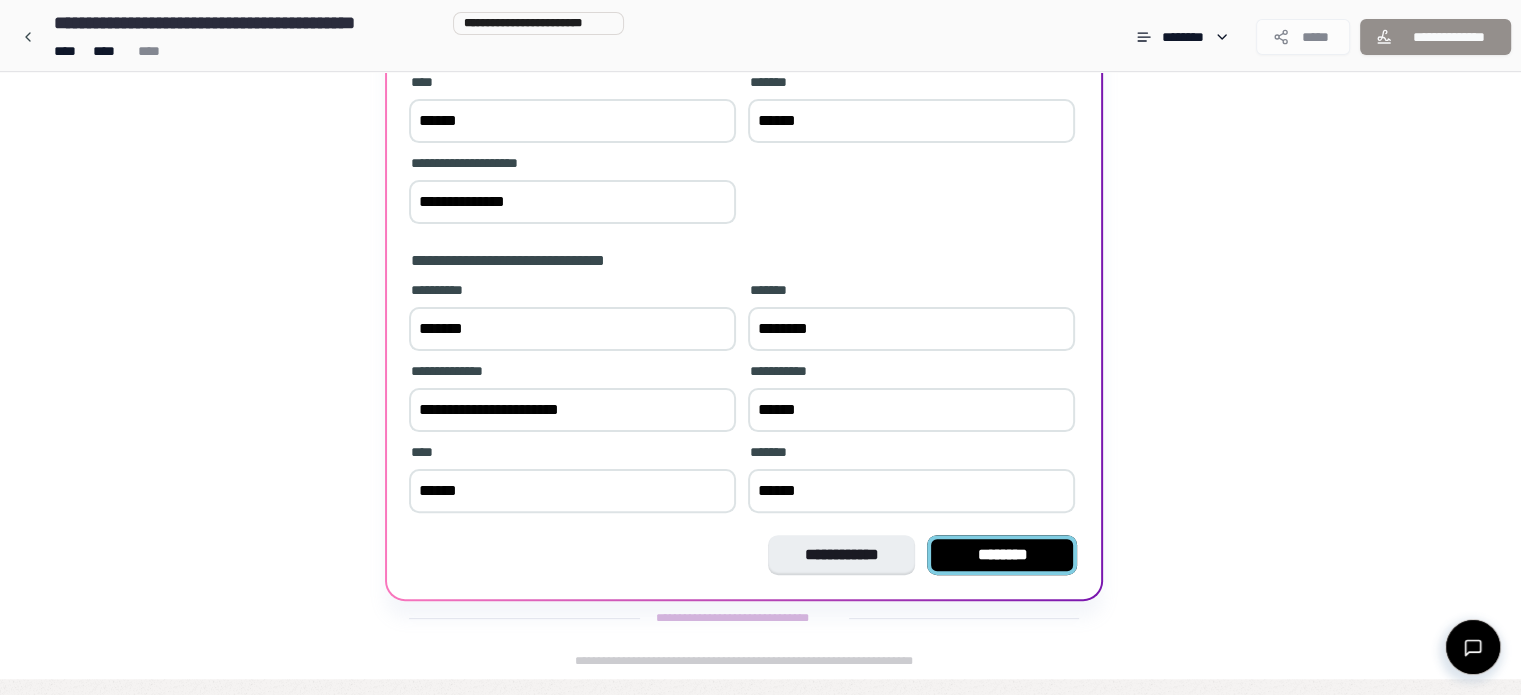 type on "******" 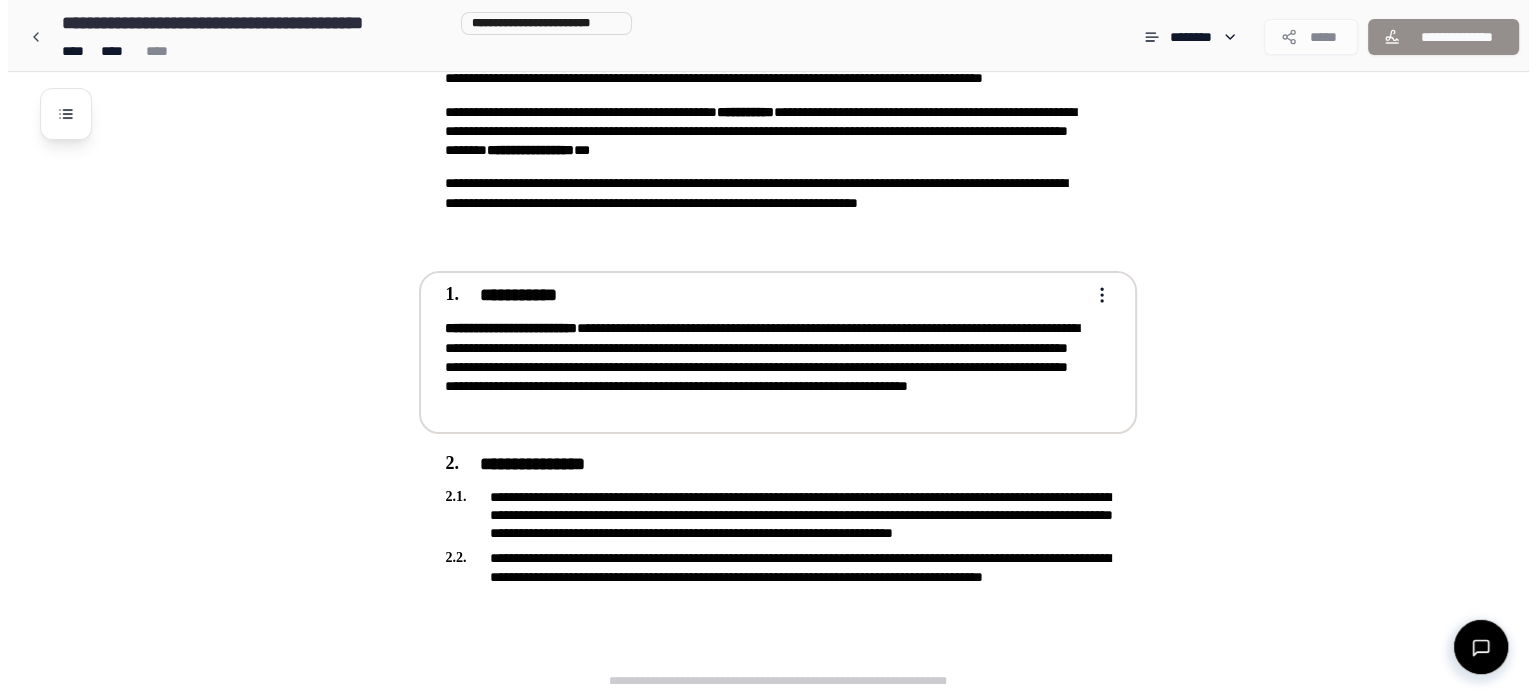 scroll, scrollTop: 340, scrollLeft: 0, axis: vertical 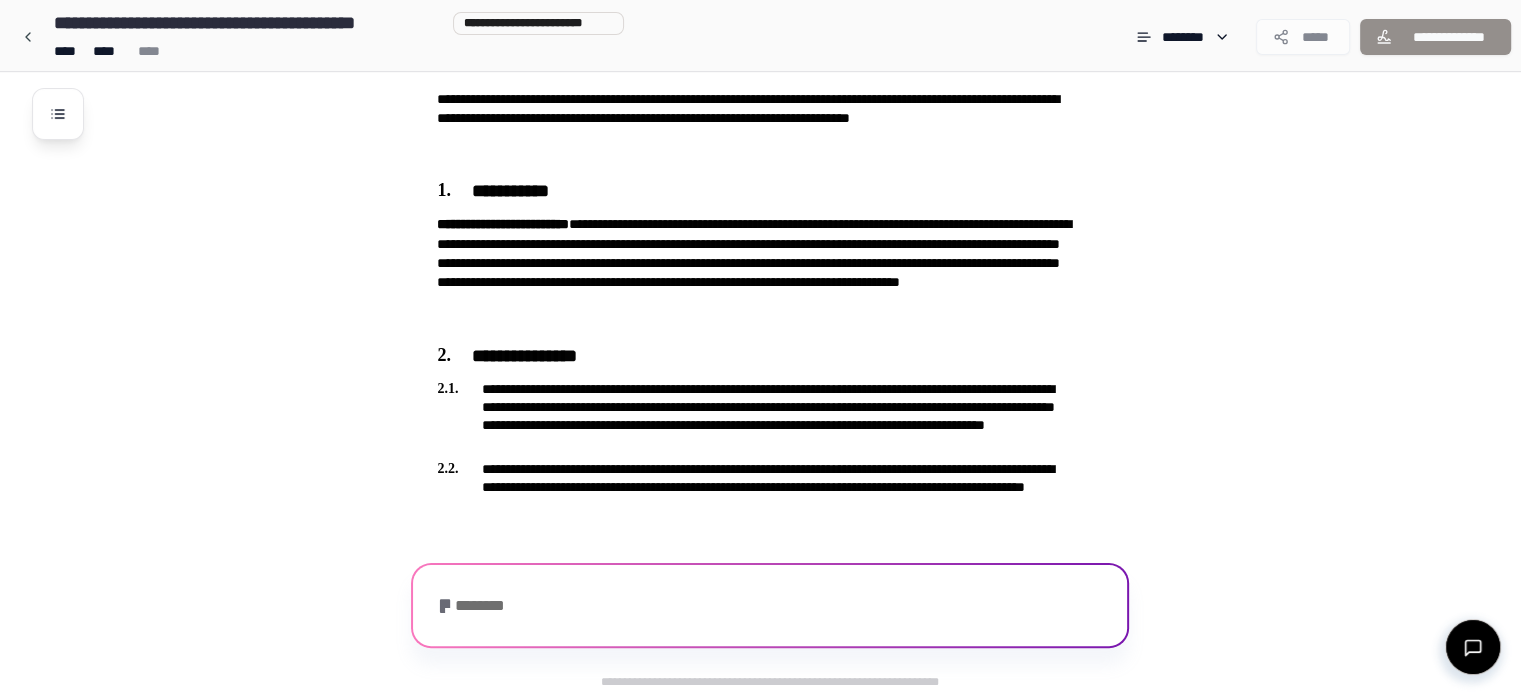 click on "**********" at bounding box center [760, 37] 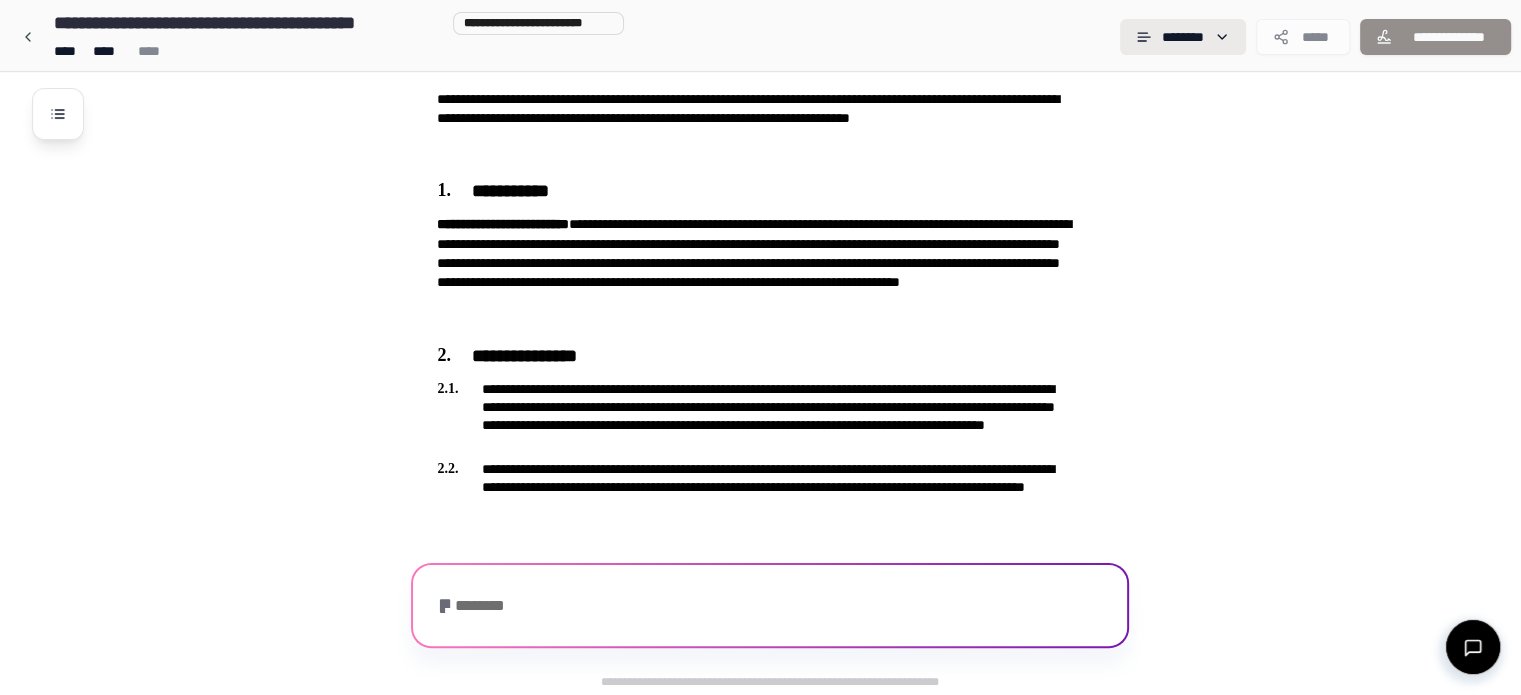 click on "**********" at bounding box center (760, 177) 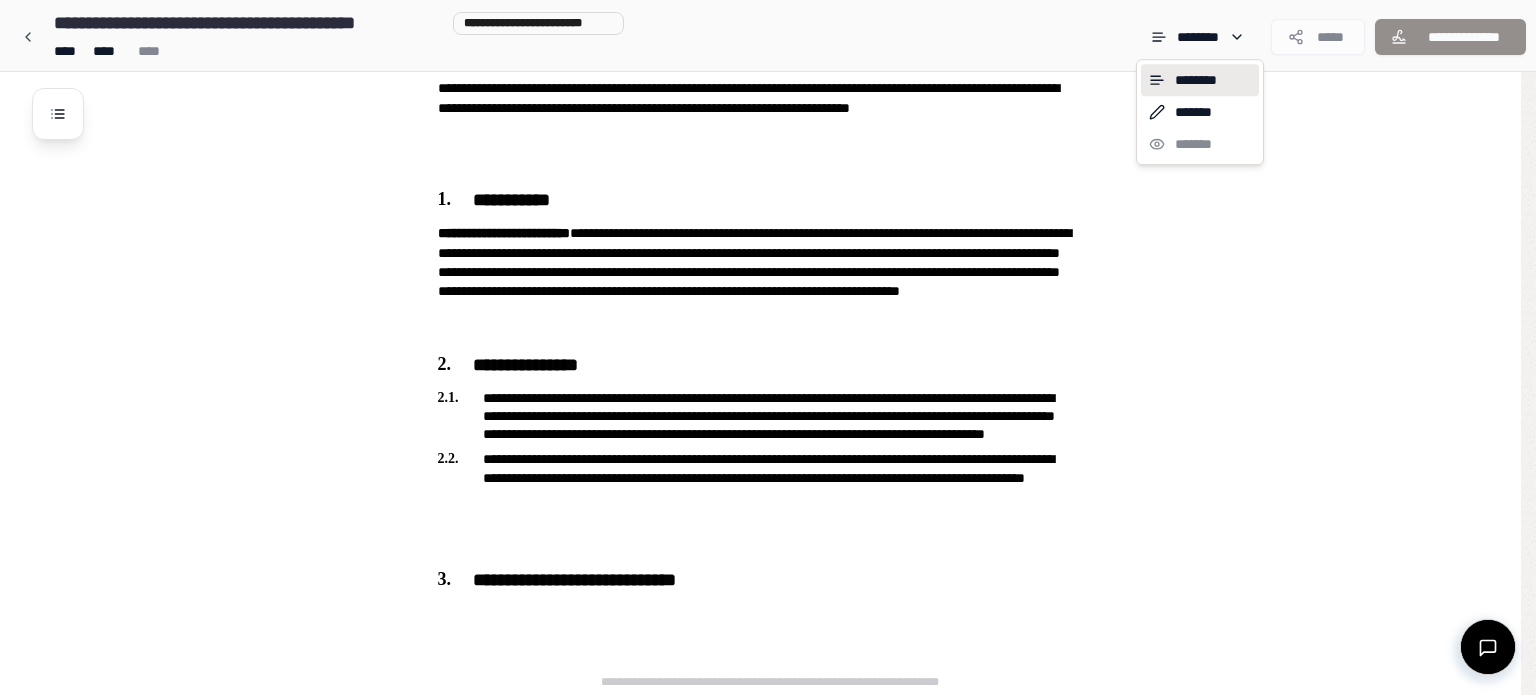 click on "**********" at bounding box center (768, 170) 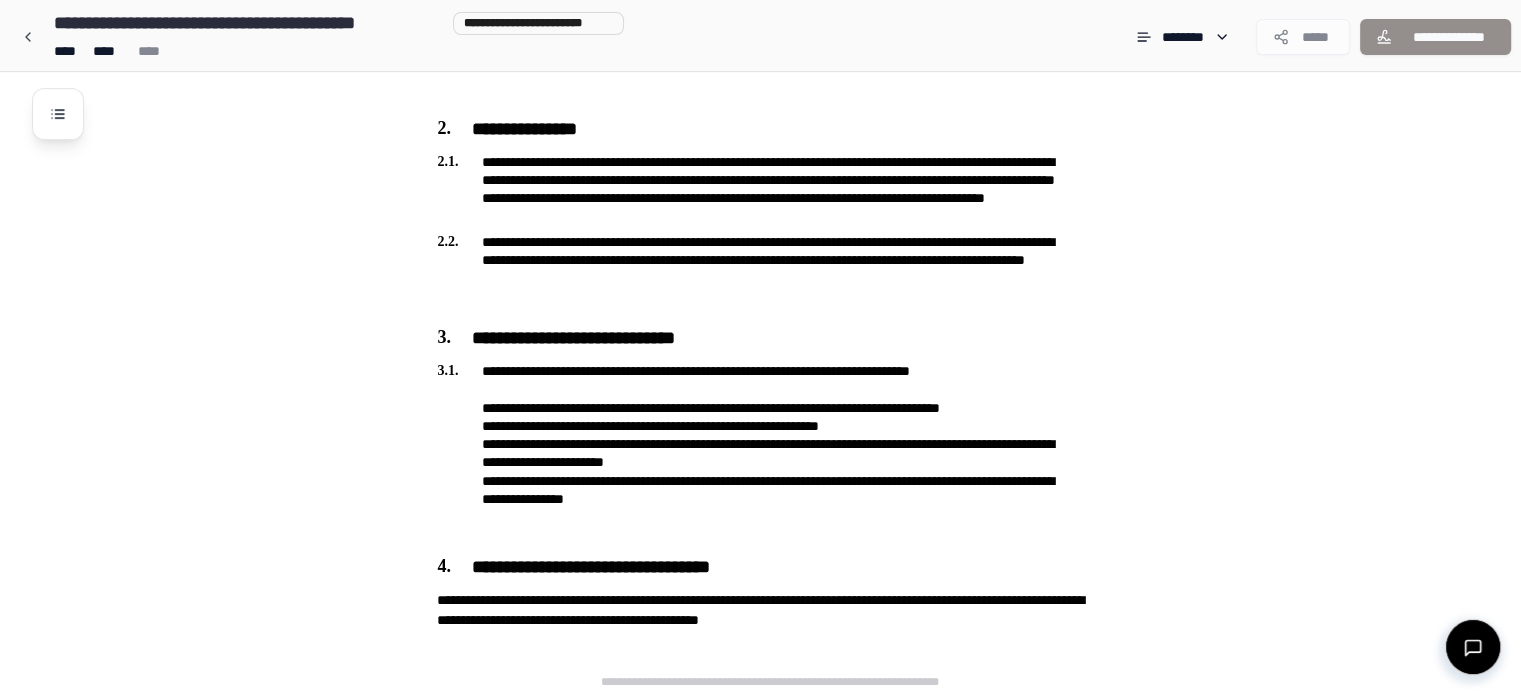 scroll, scrollTop: 688, scrollLeft: 0, axis: vertical 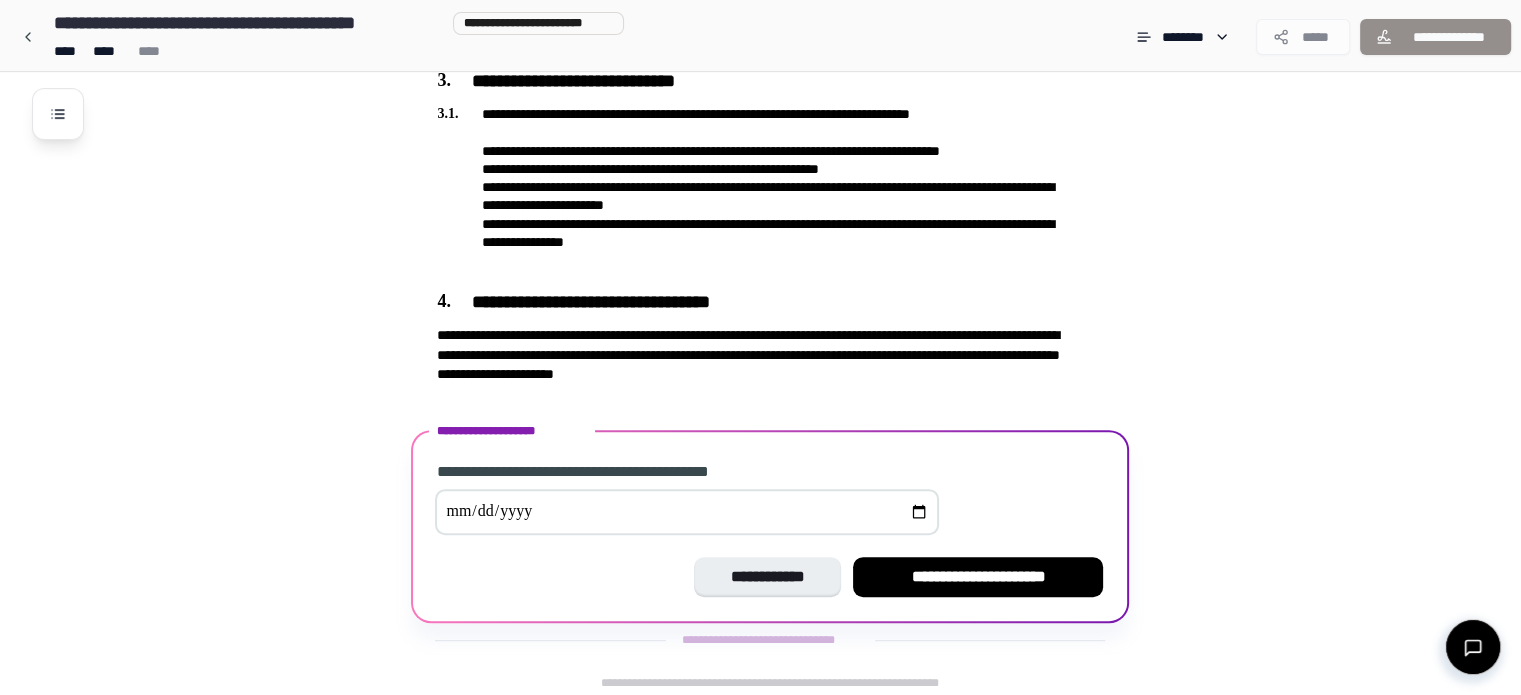 click at bounding box center [687, 512] 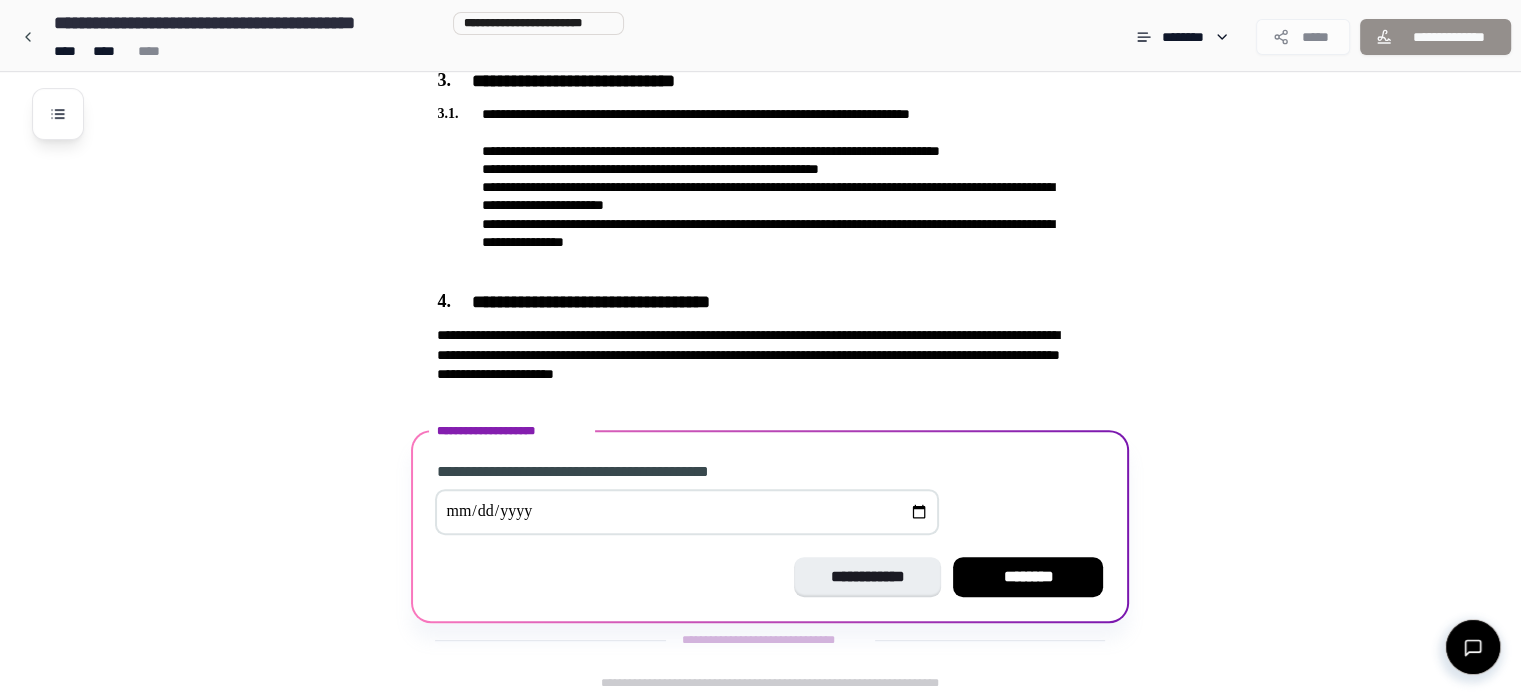 type on "**********" 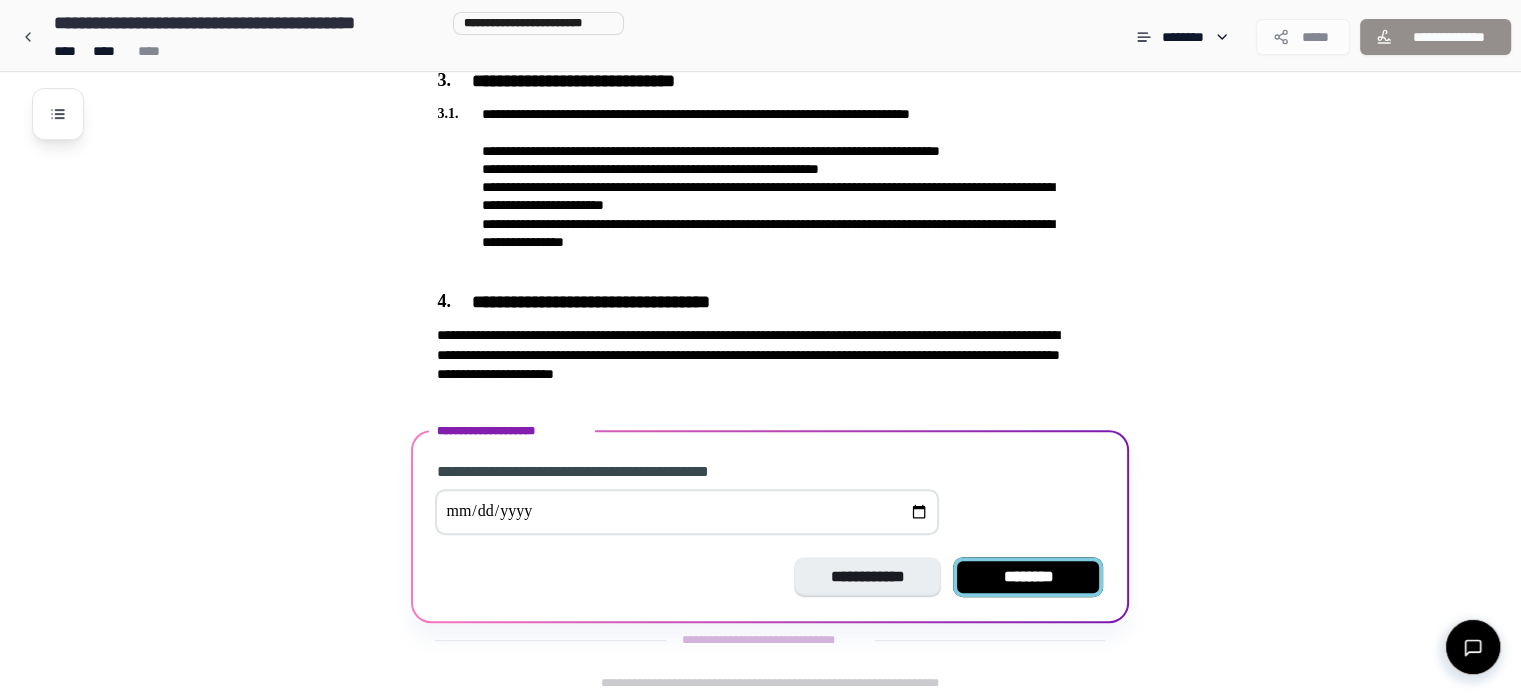click on "********" at bounding box center (1028, 577) 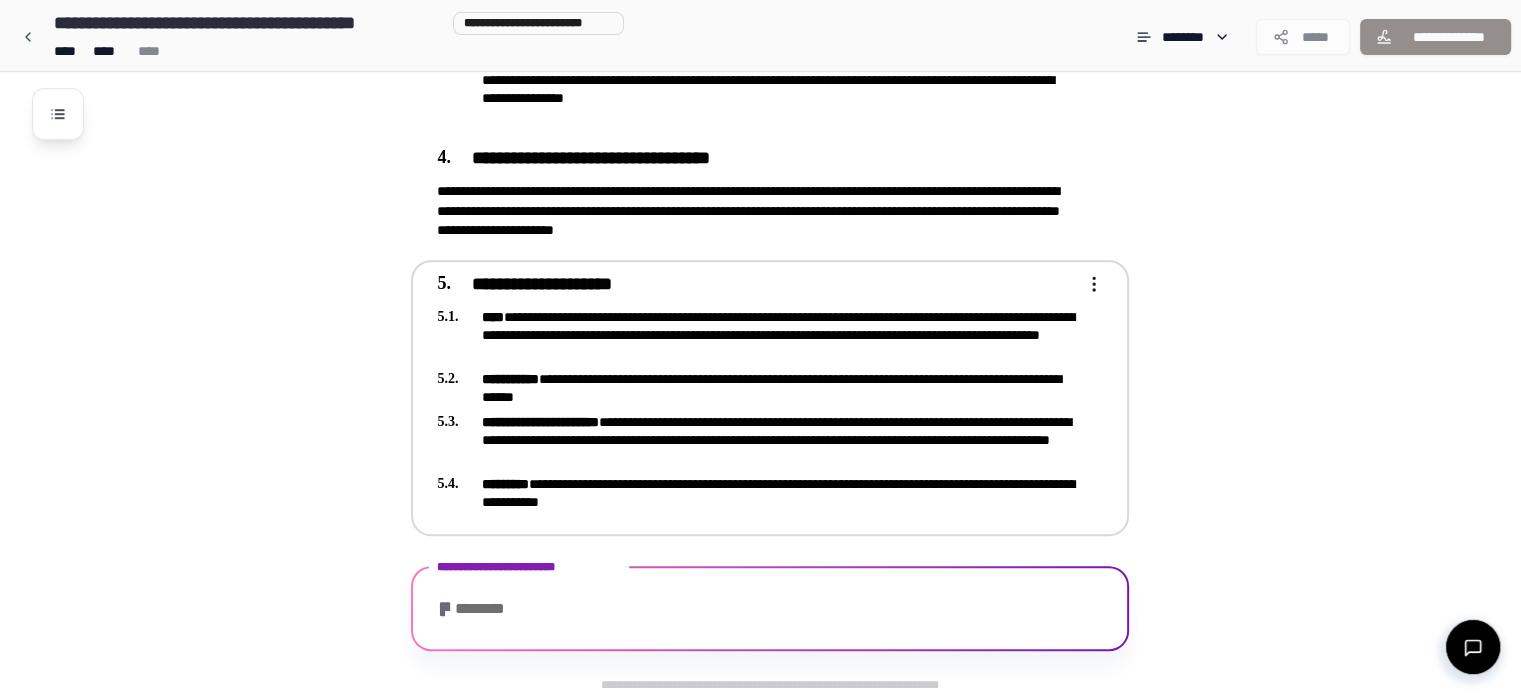 scroll, scrollTop: 1087, scrollLeft: 0, axis: vertical 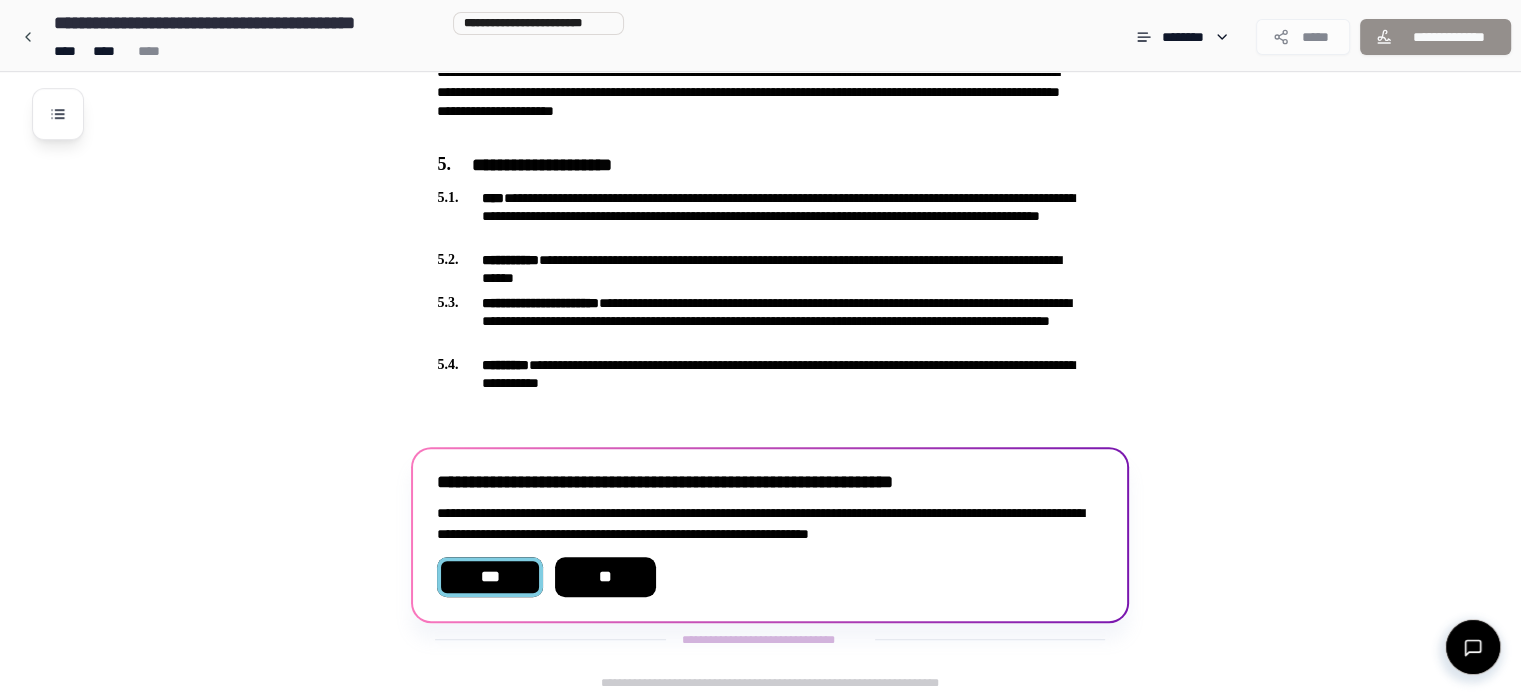 click on "***" at bounding box center (489, 577) 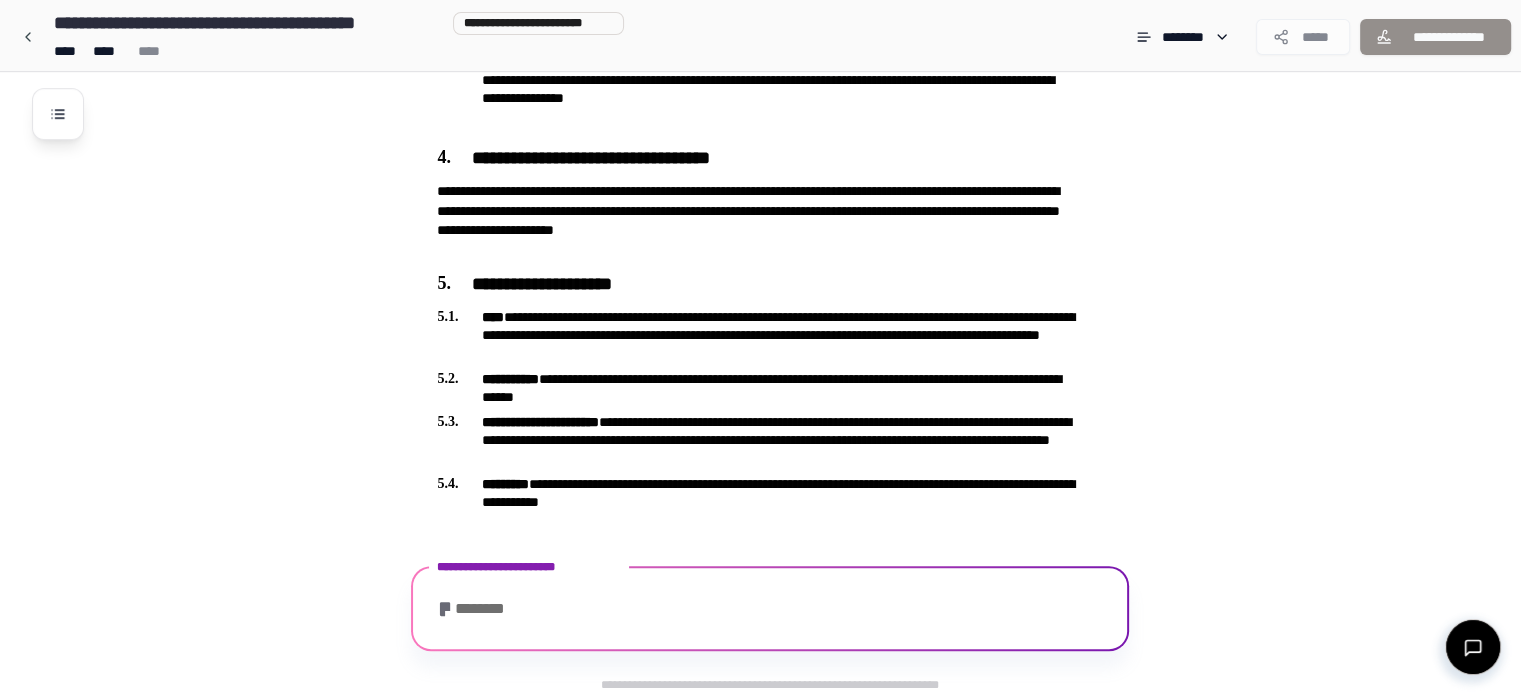 scroll, scrollTop: 1131, scrollLeft: 0, axis: vertical 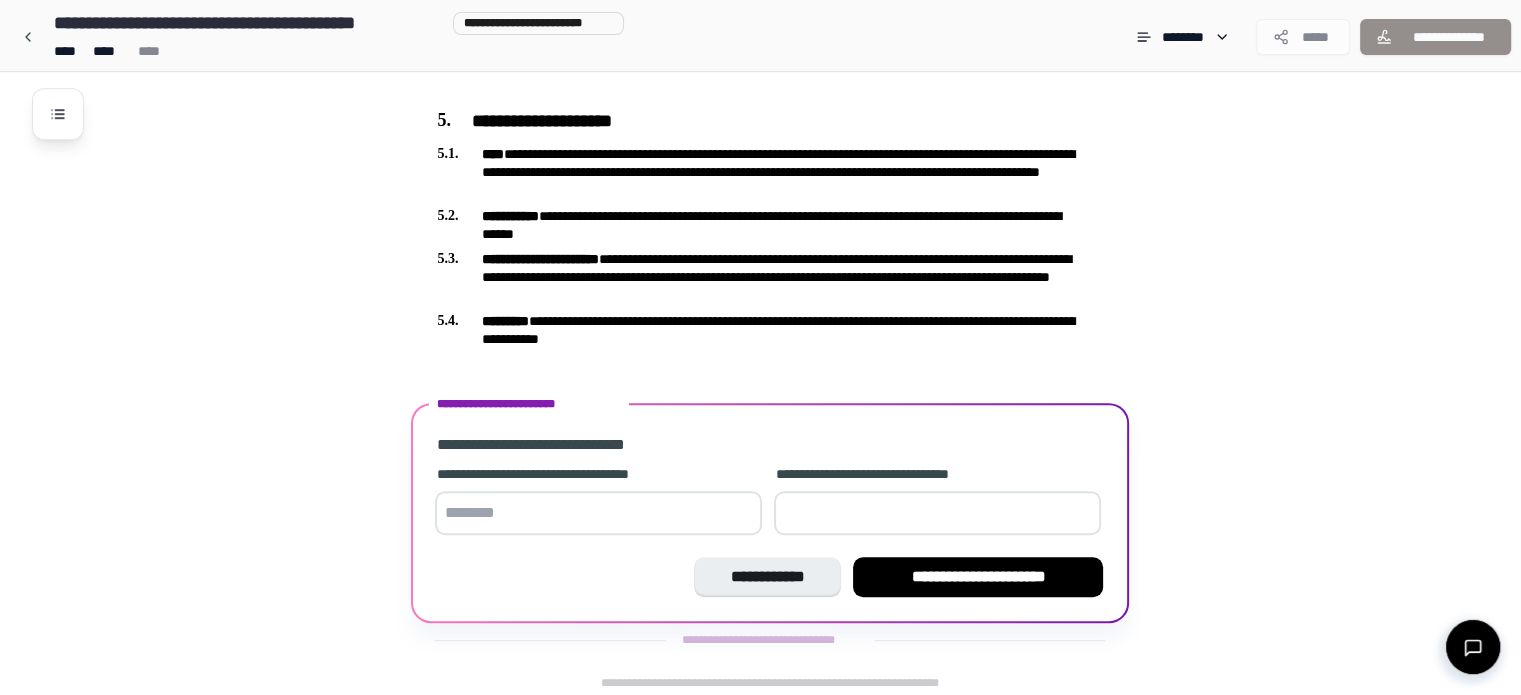 click at bounding box center [598, 513] 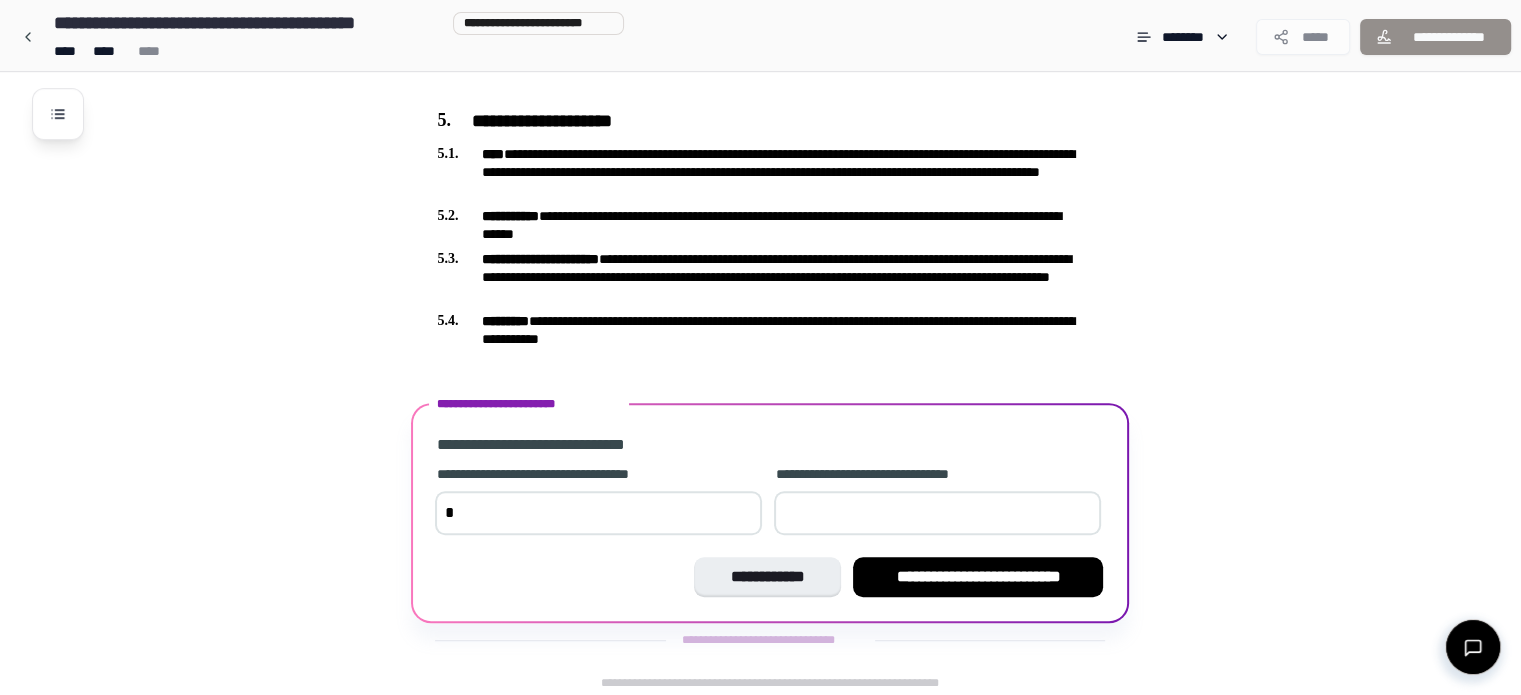 type on "*" 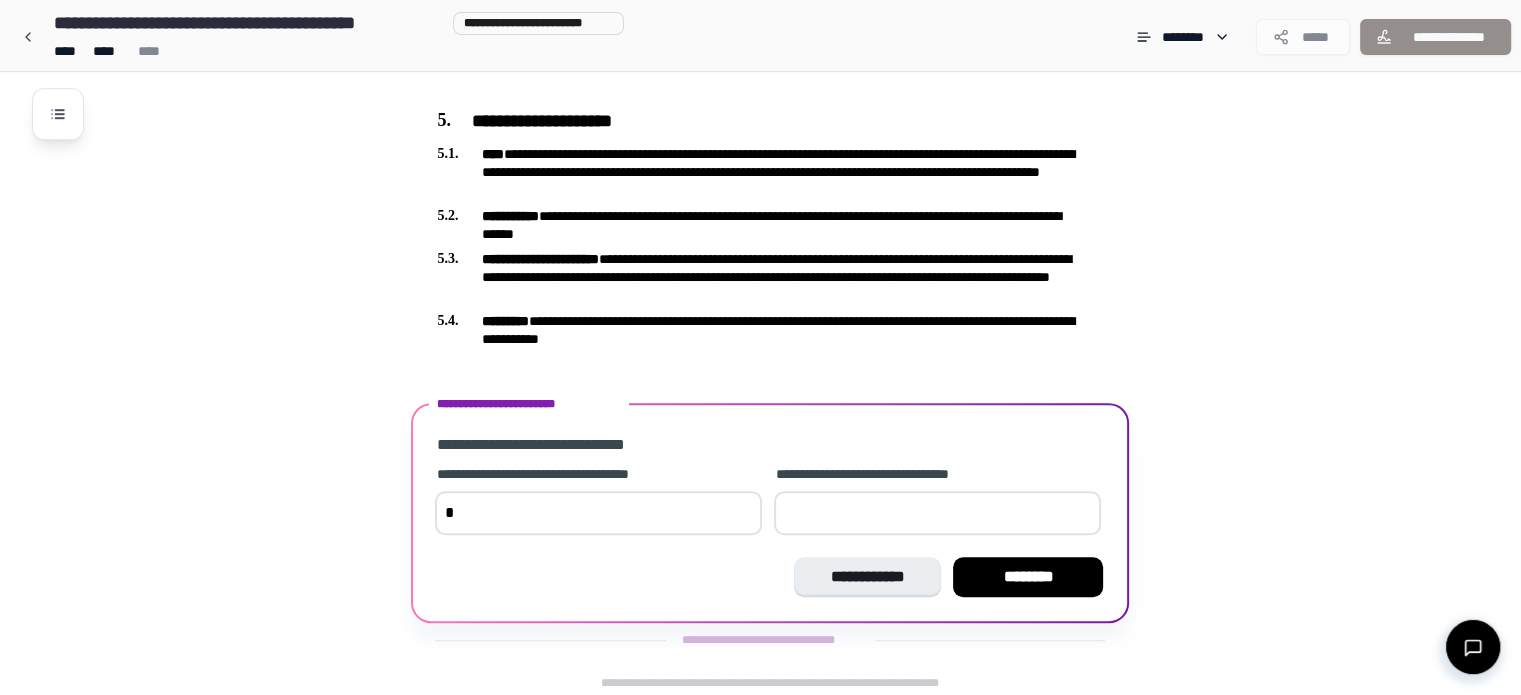 click on "*" at bounding box center [598, 513] 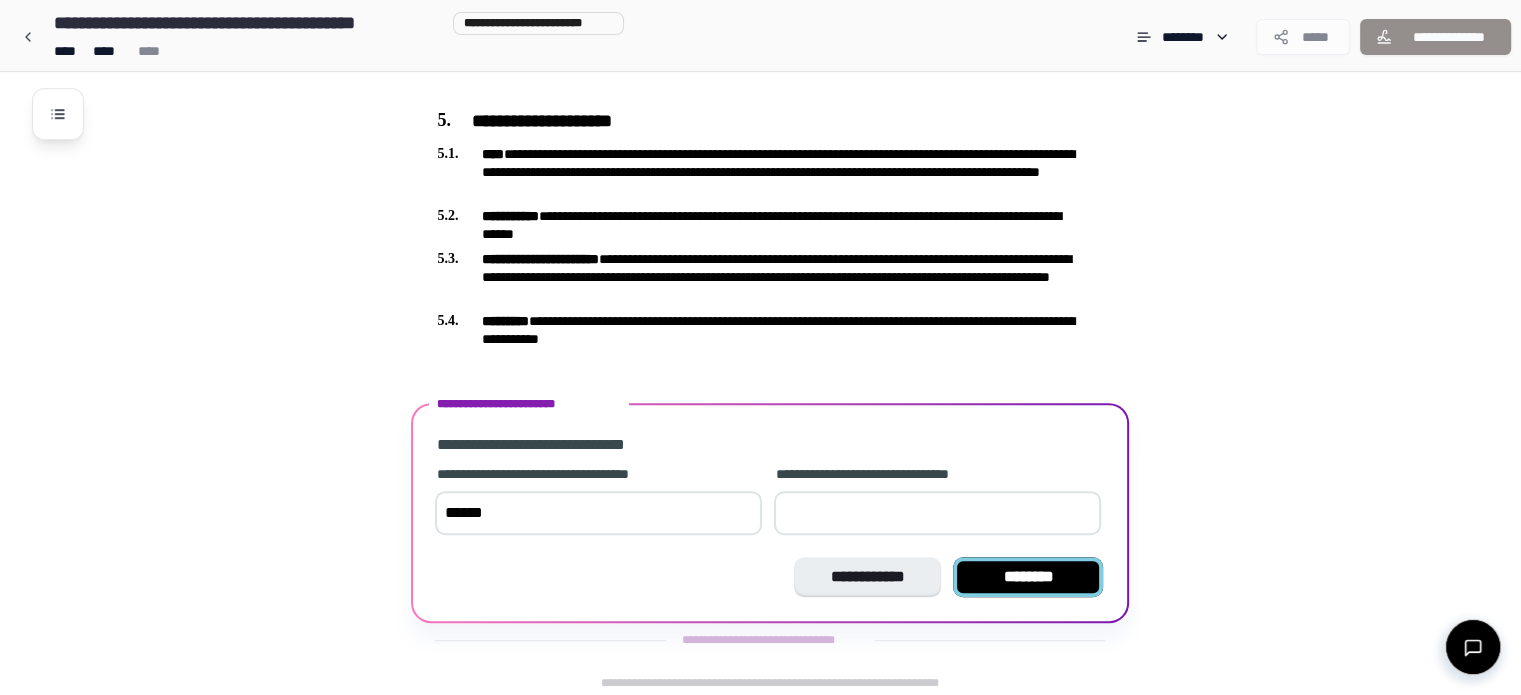 type on "******" 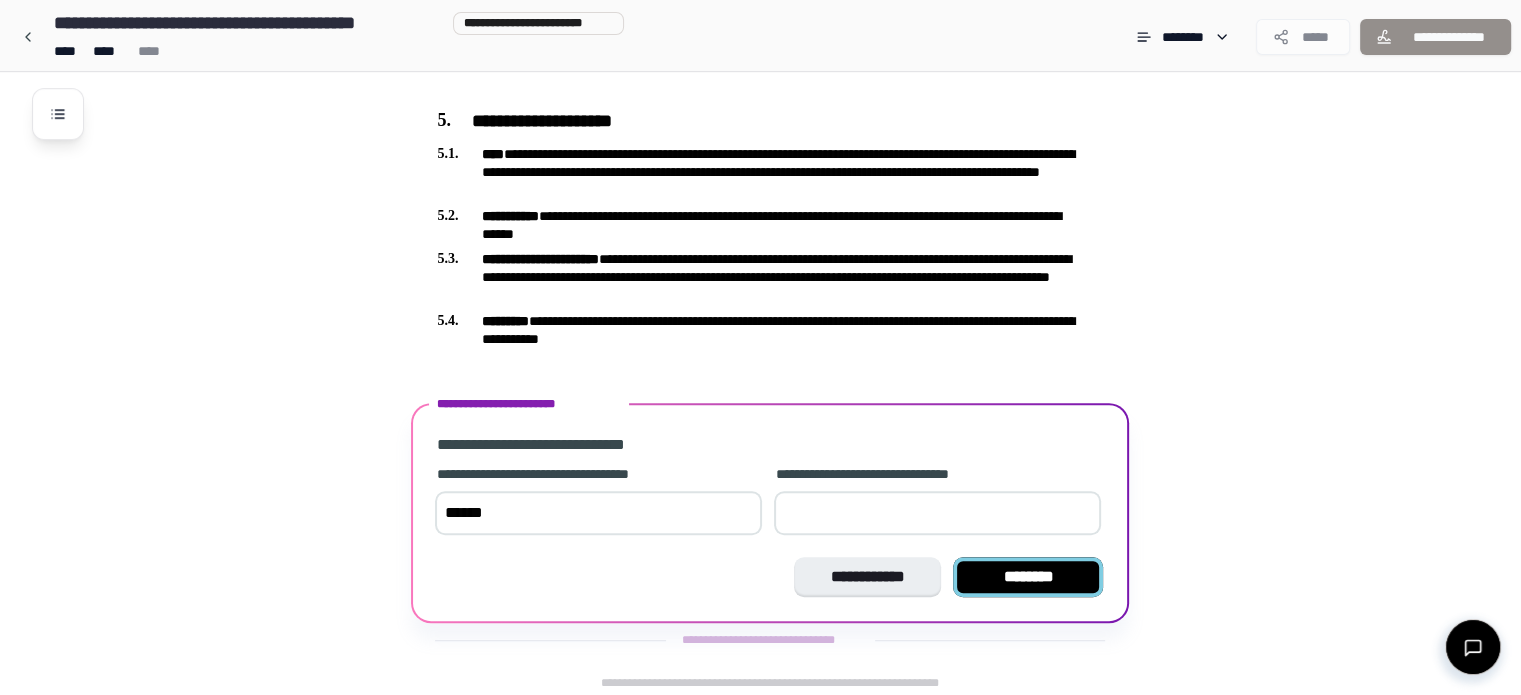 click on "********" at bounding box center (1028, 577) 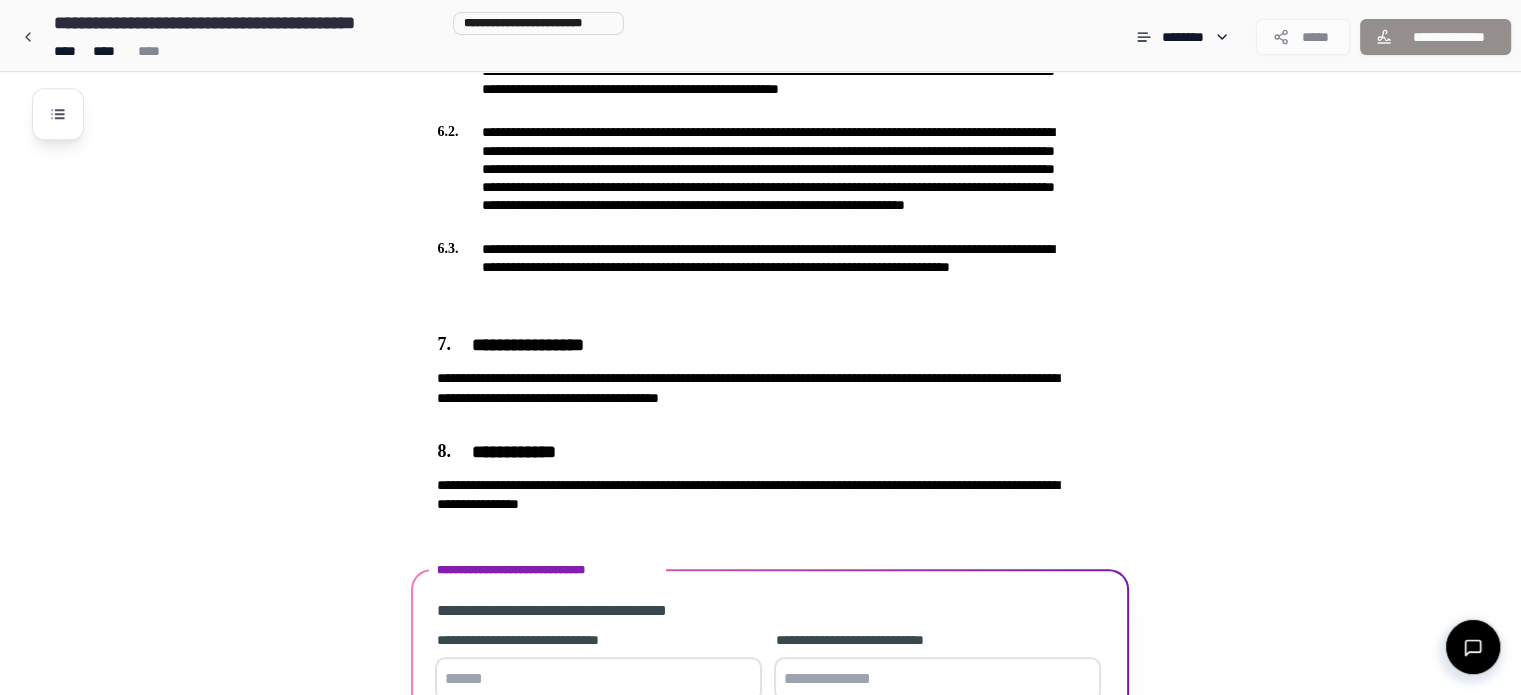 scroll, scrollTop: 1692, scrollLeft: 0, axis: vertical 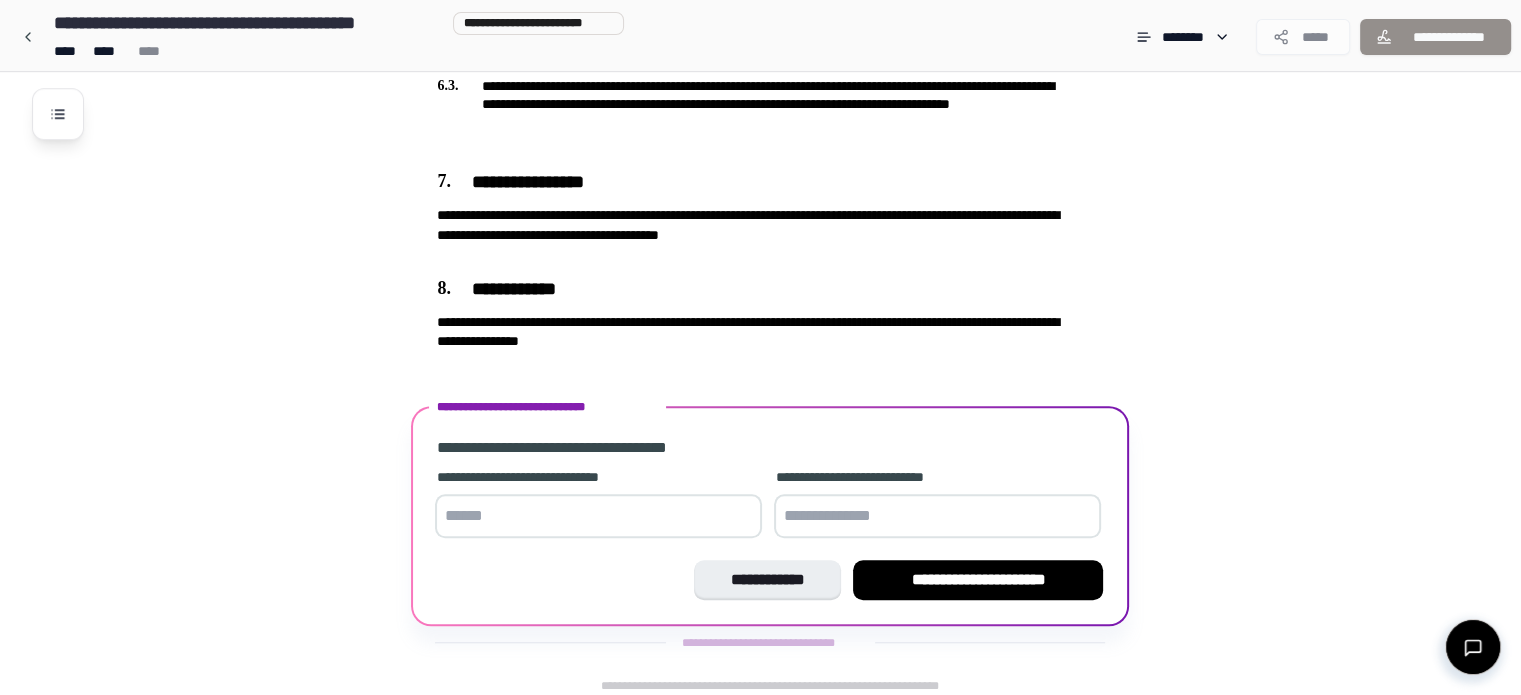 click at bounding box center (598, 516) 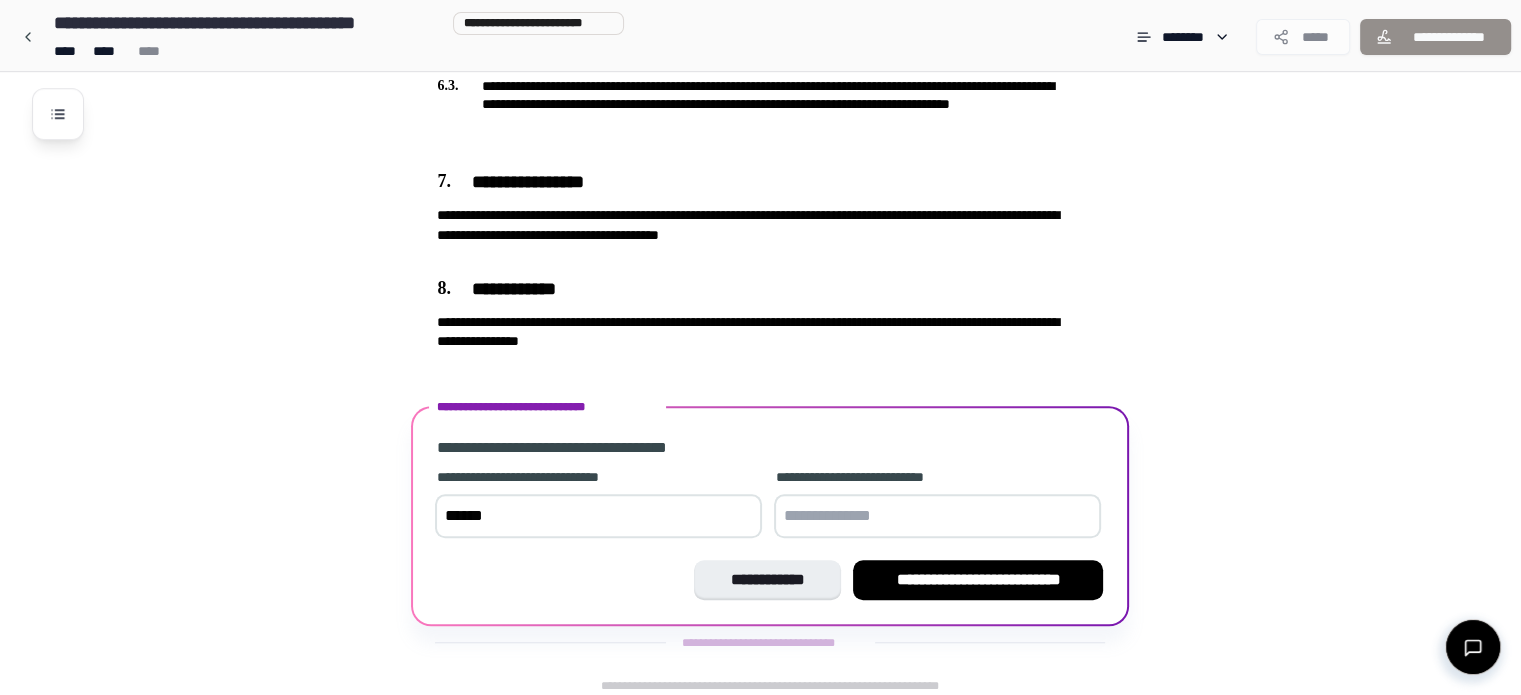 type on "******" 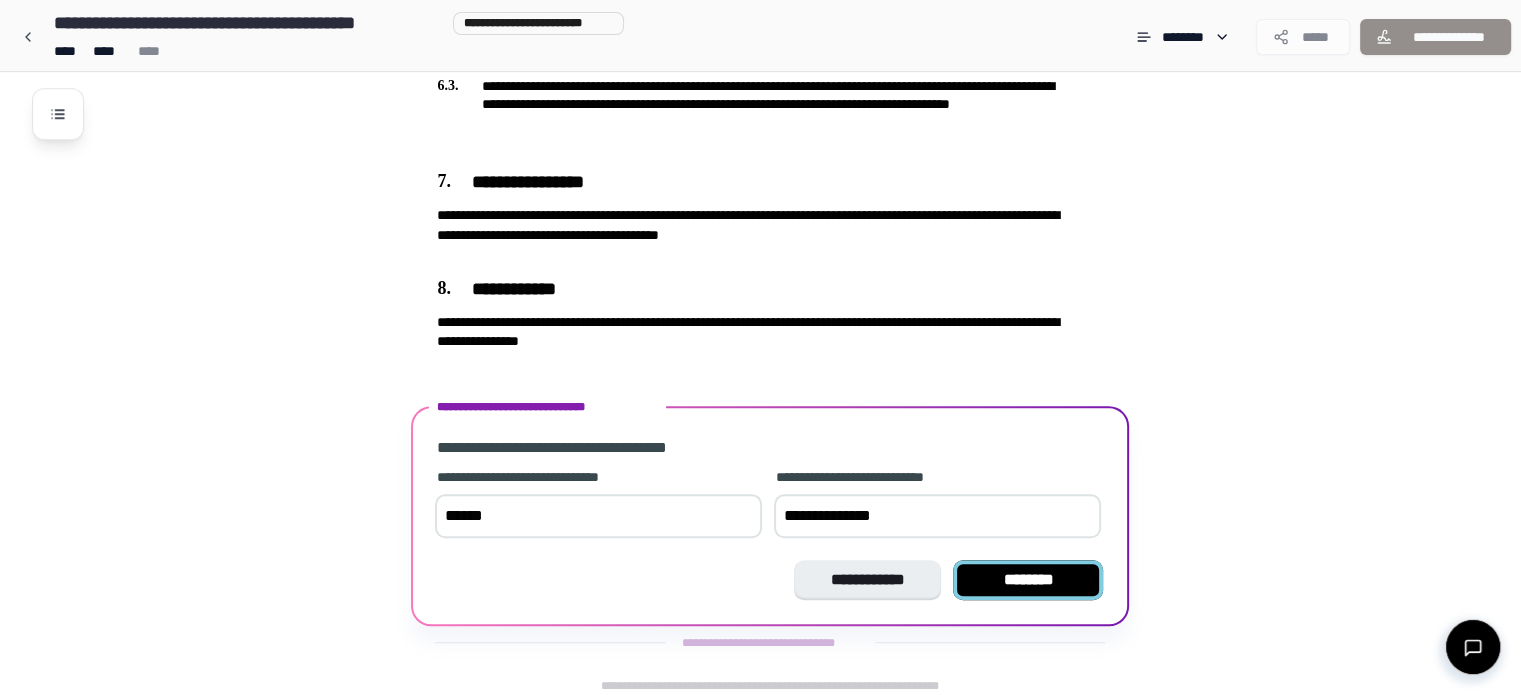 type on "**********" 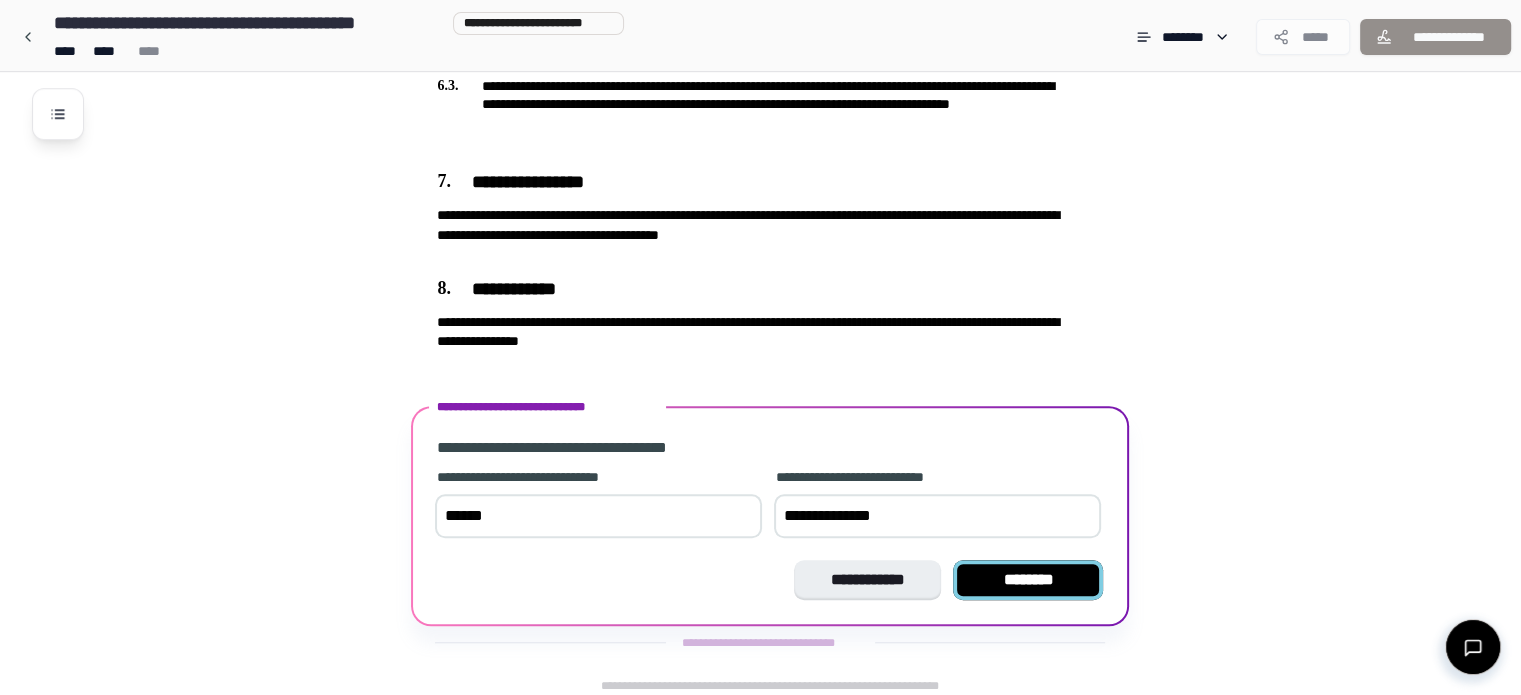 click on "********" at bounding box center [1028, 580] 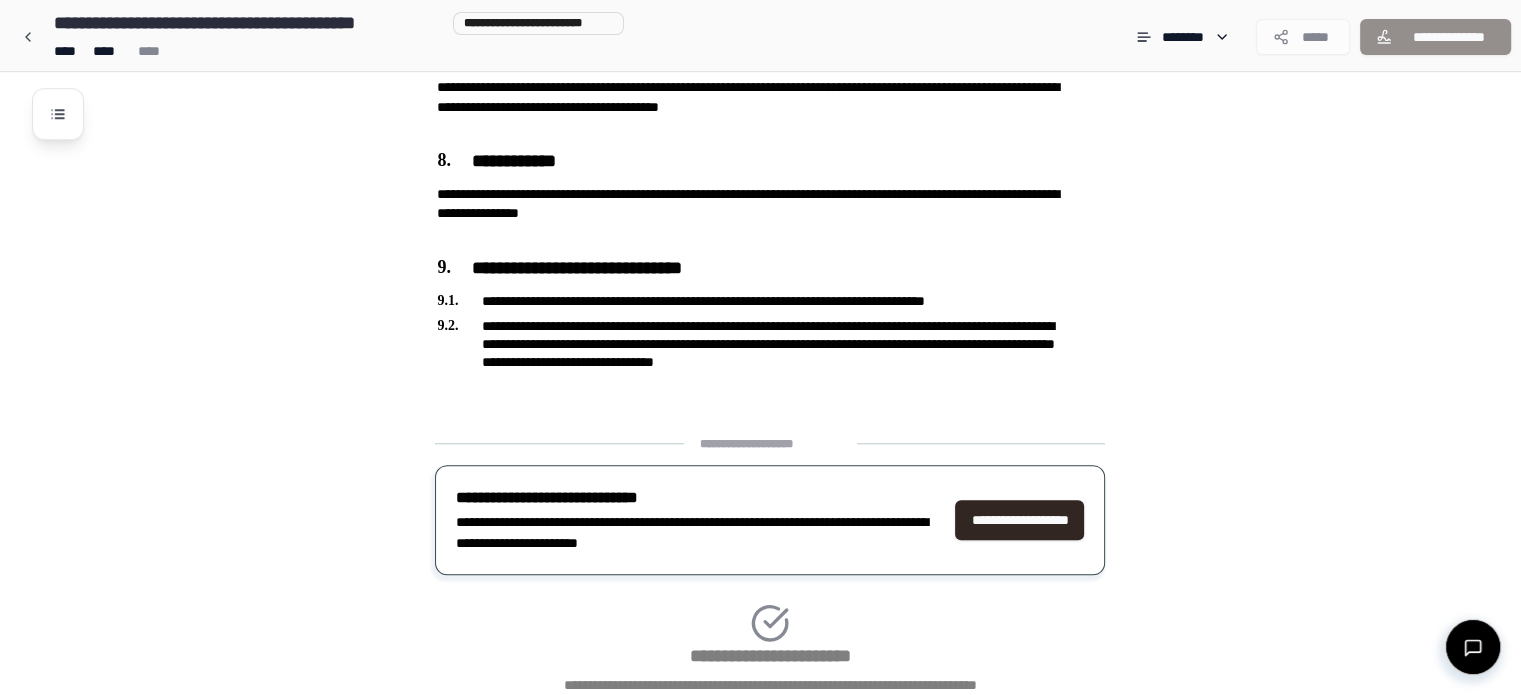 scroll, scrollTop: 1954, scrollLeft: 0, axis: vertical 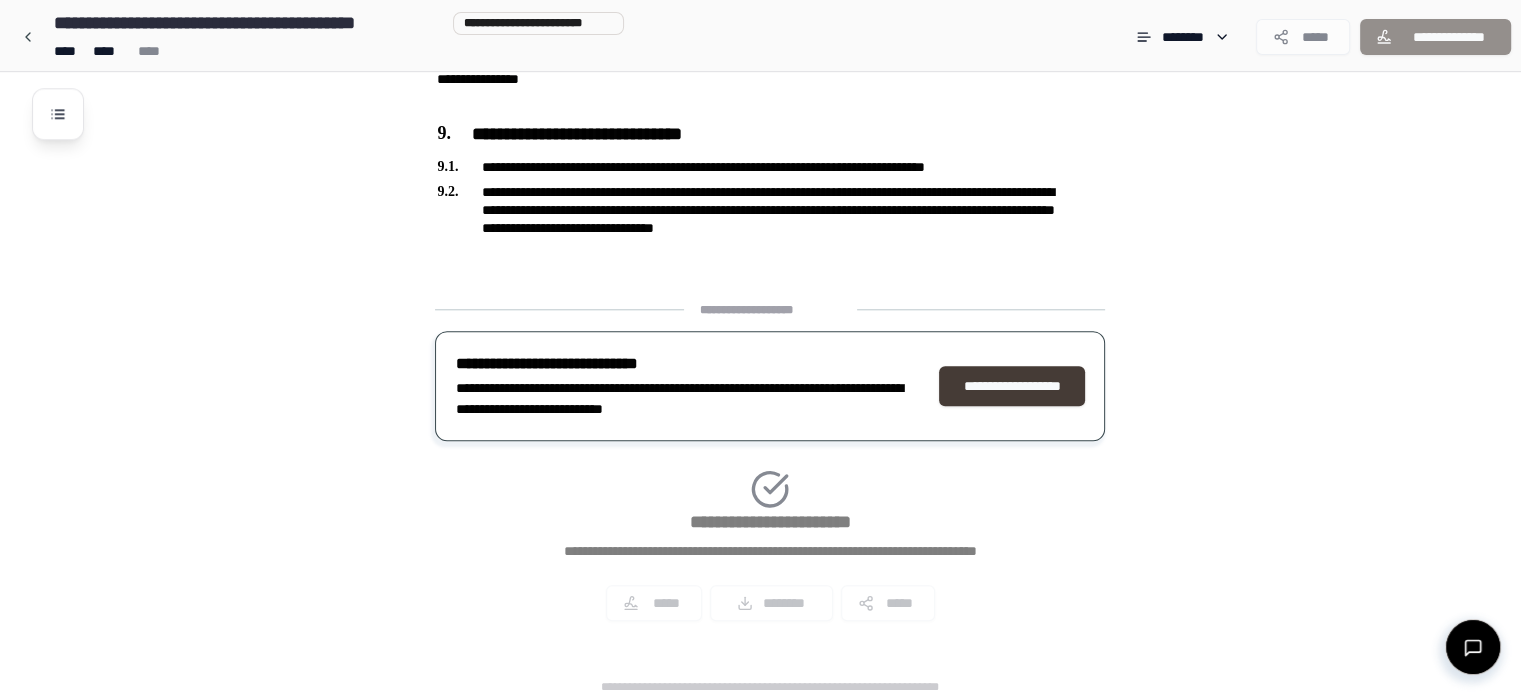 click on "**********" at bounding box center (1012, 386) 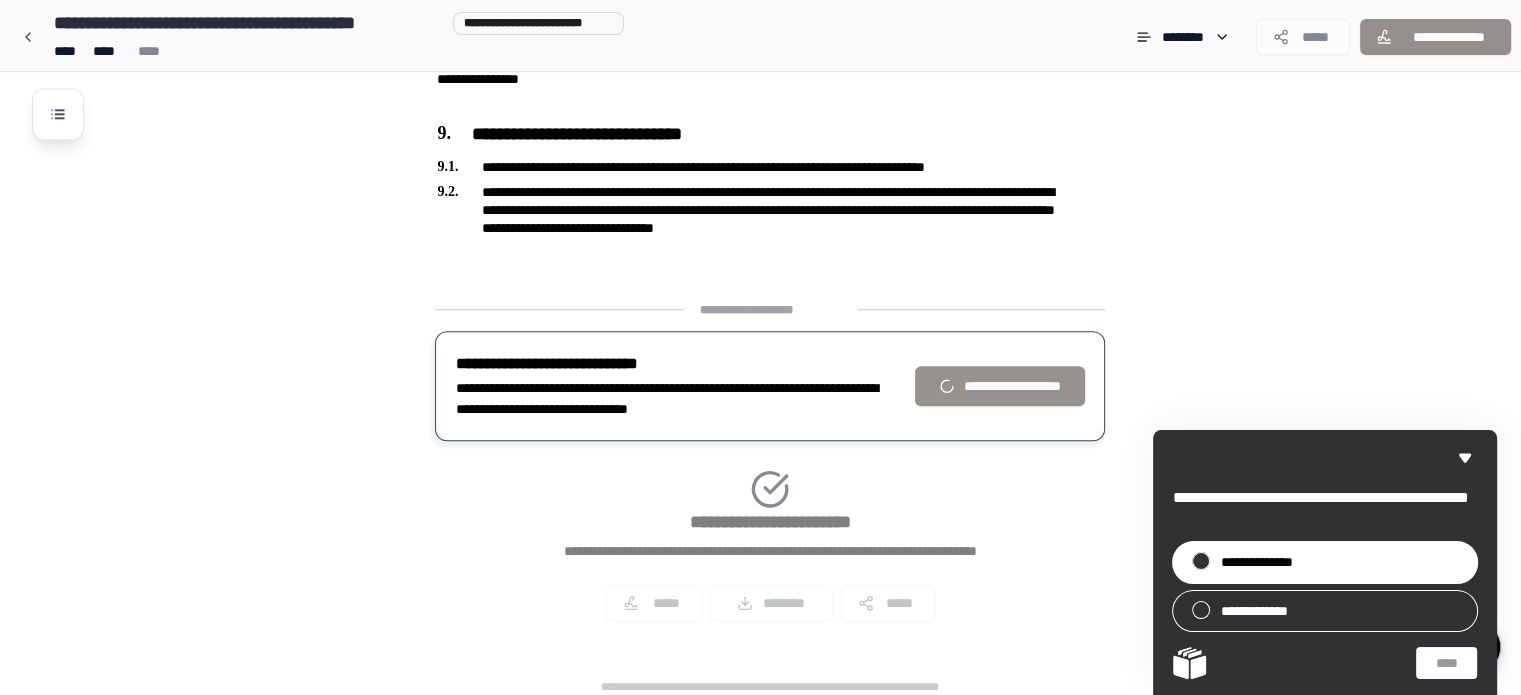 click on "**********" at bounding box center (1267, 562) 